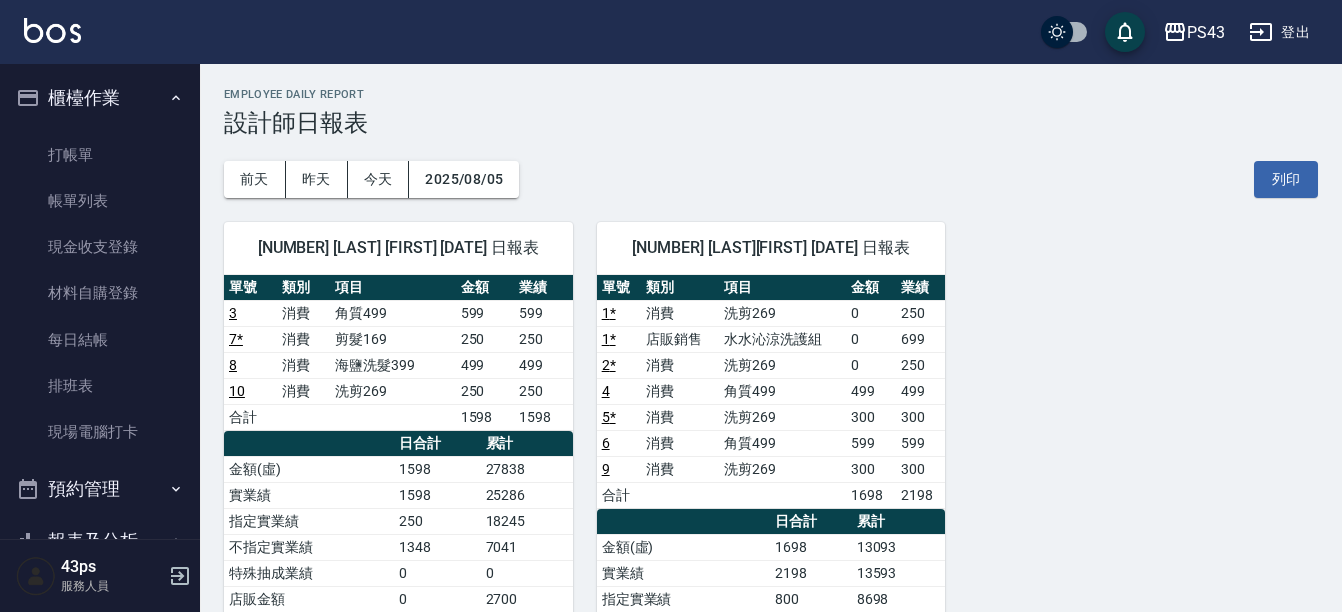 scroll, scrollTop: 200, scrollLeft: 0, axis: vertical 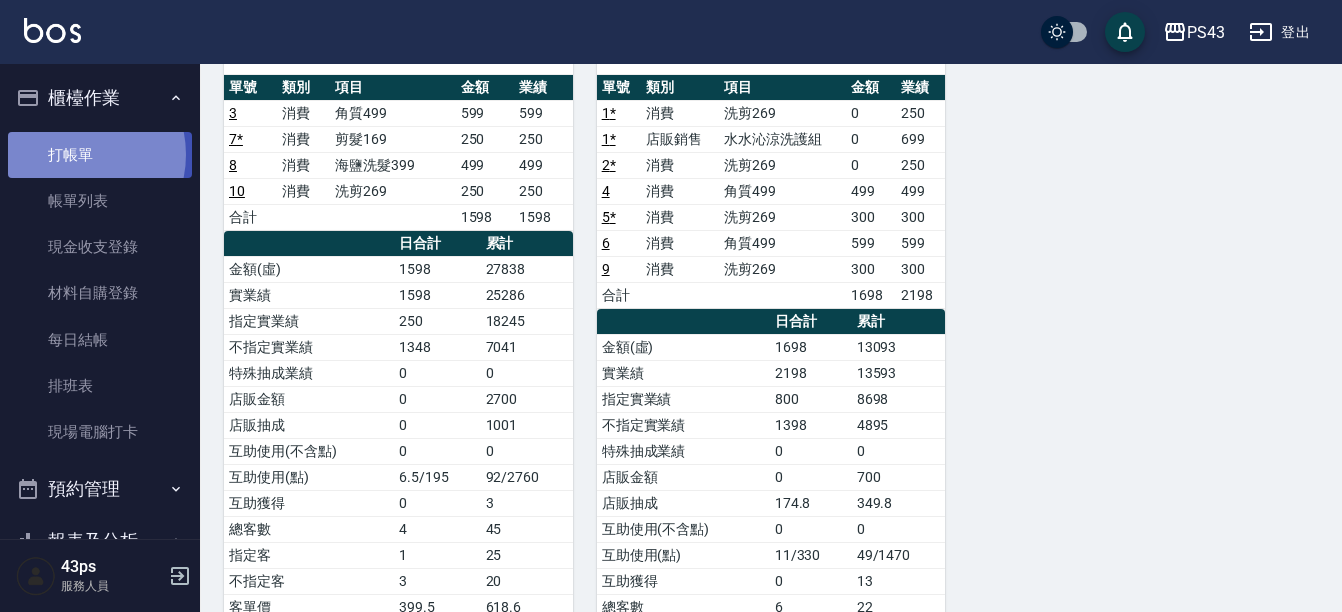 click on "打帳單" at bounding box center (100, 155) 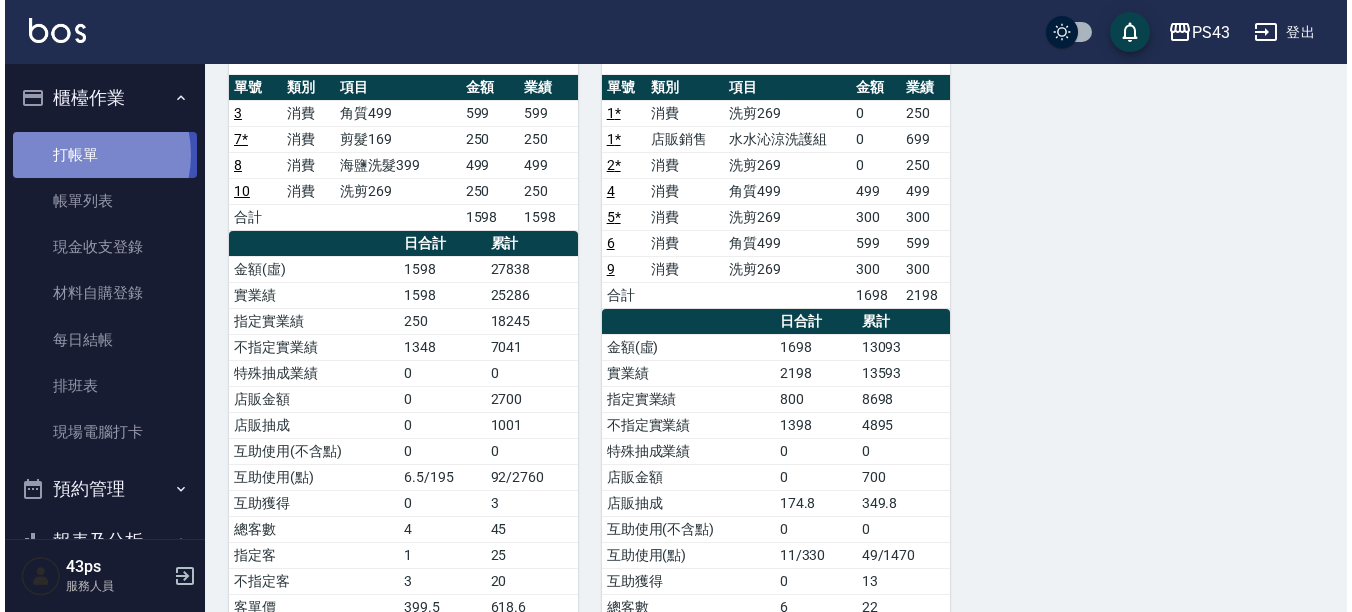 scroll, scrollTop: 0, scrollLeft: 0, axis: both 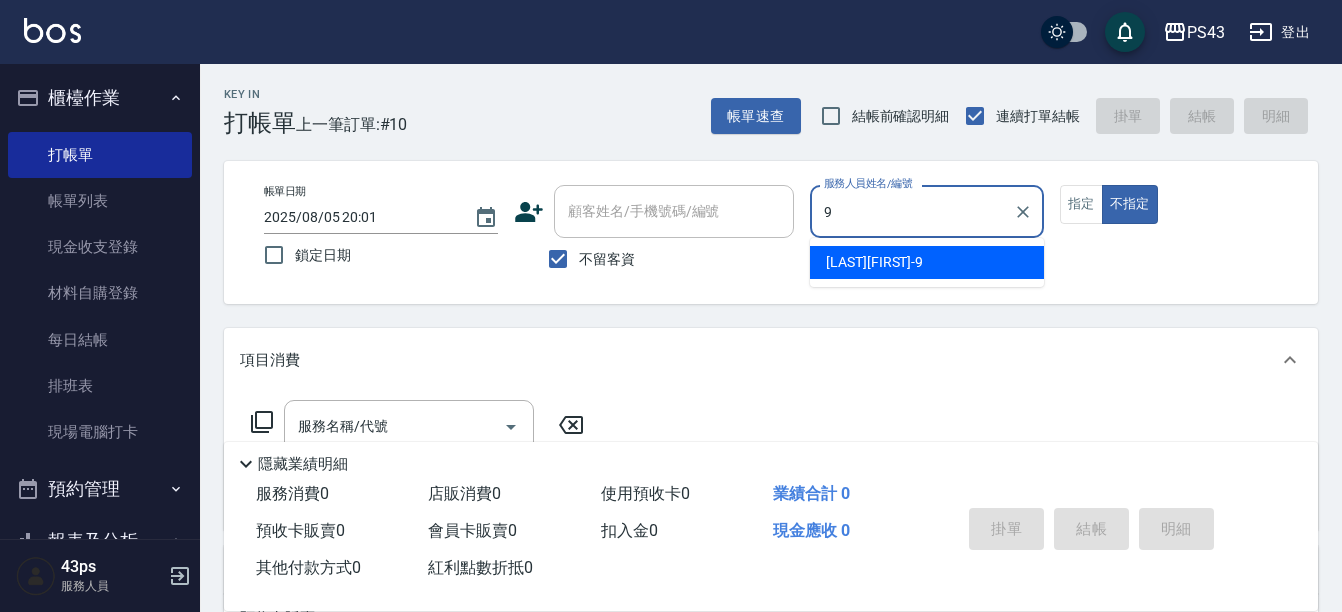 type on "[LAST][FIRST]-[NUMBER]" 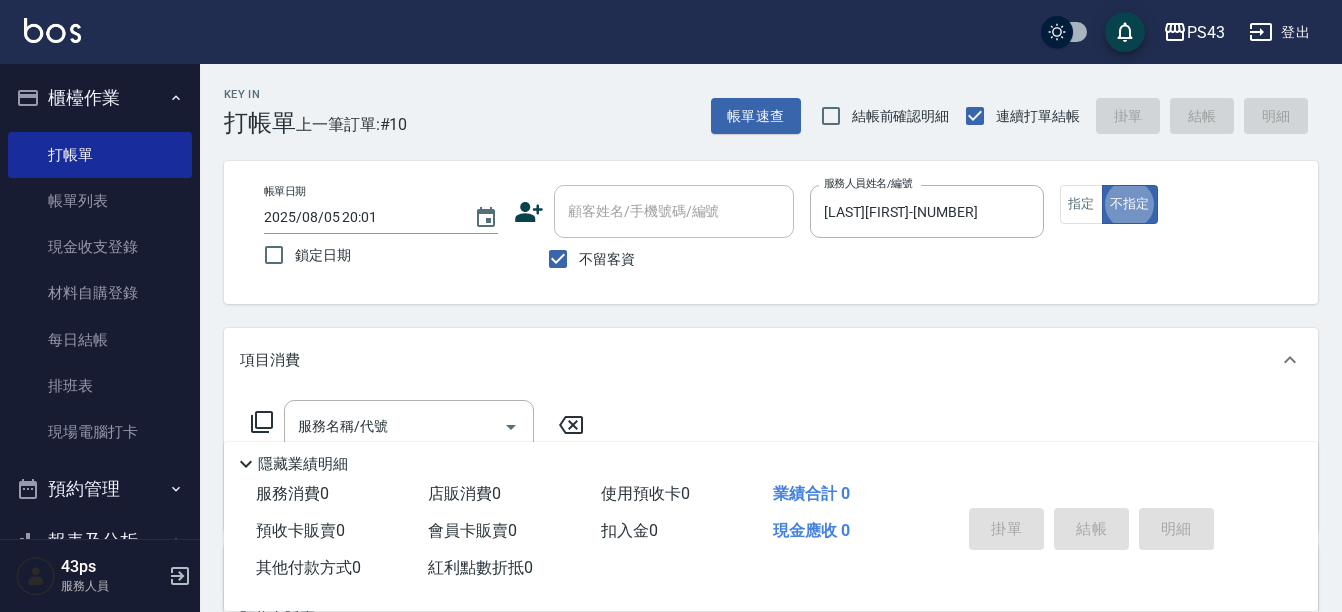 type on "false" 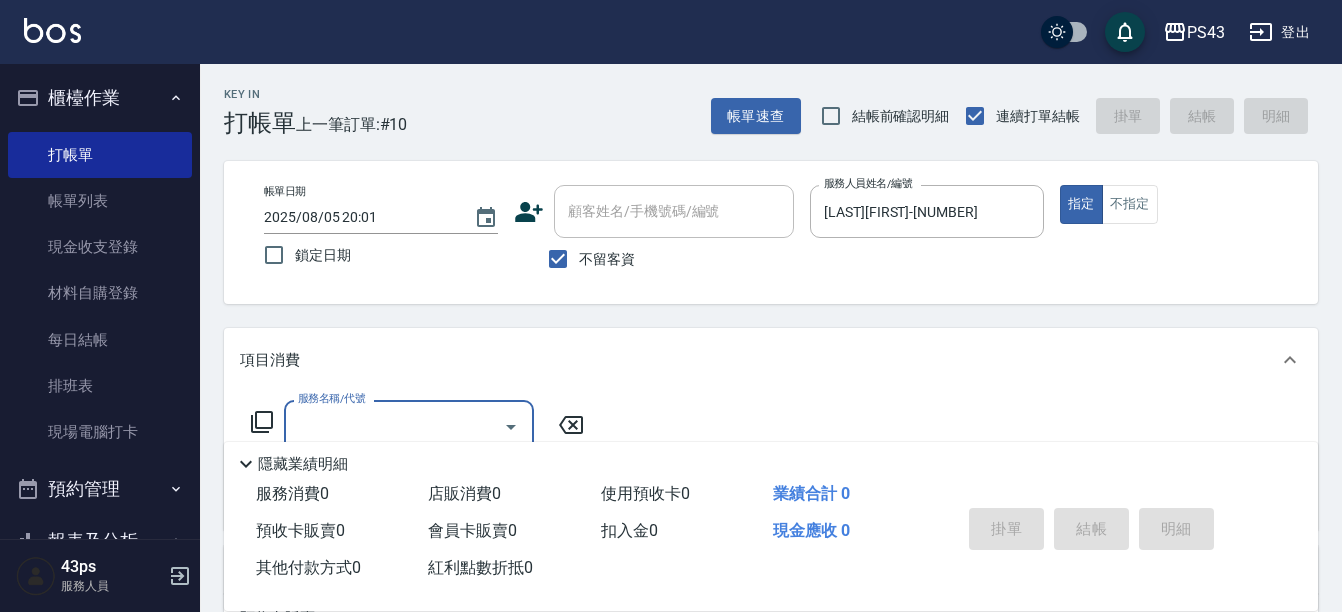 click 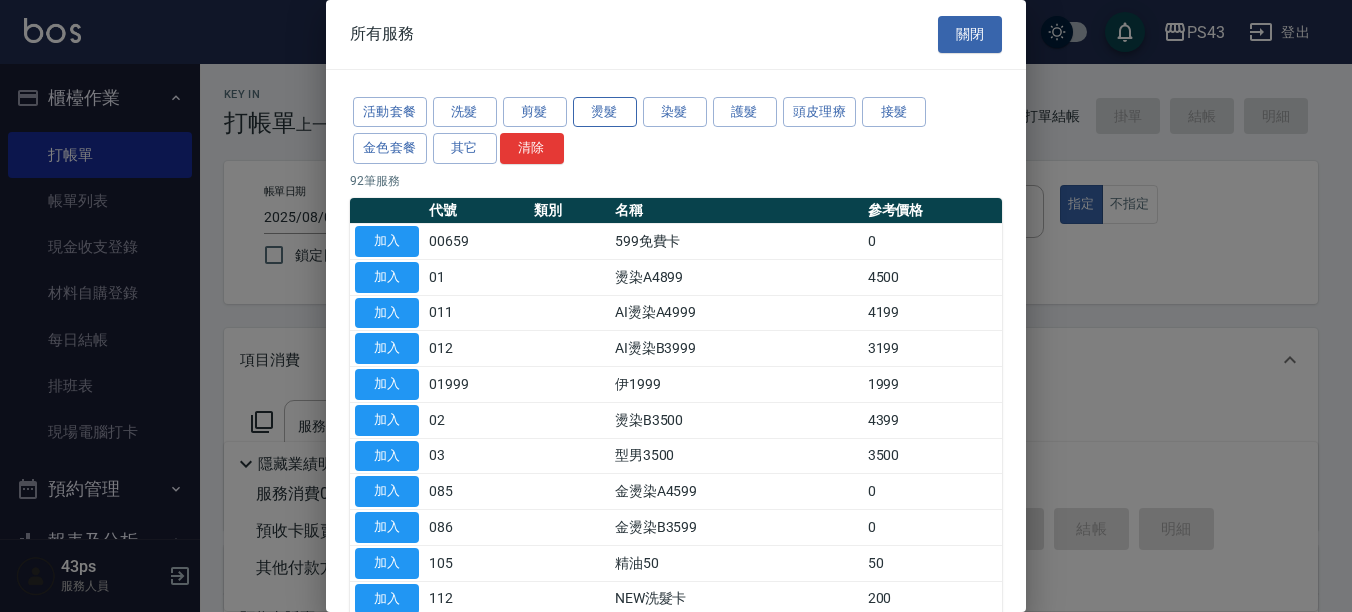 click on "燙髮" at bounding box center (605, 112) 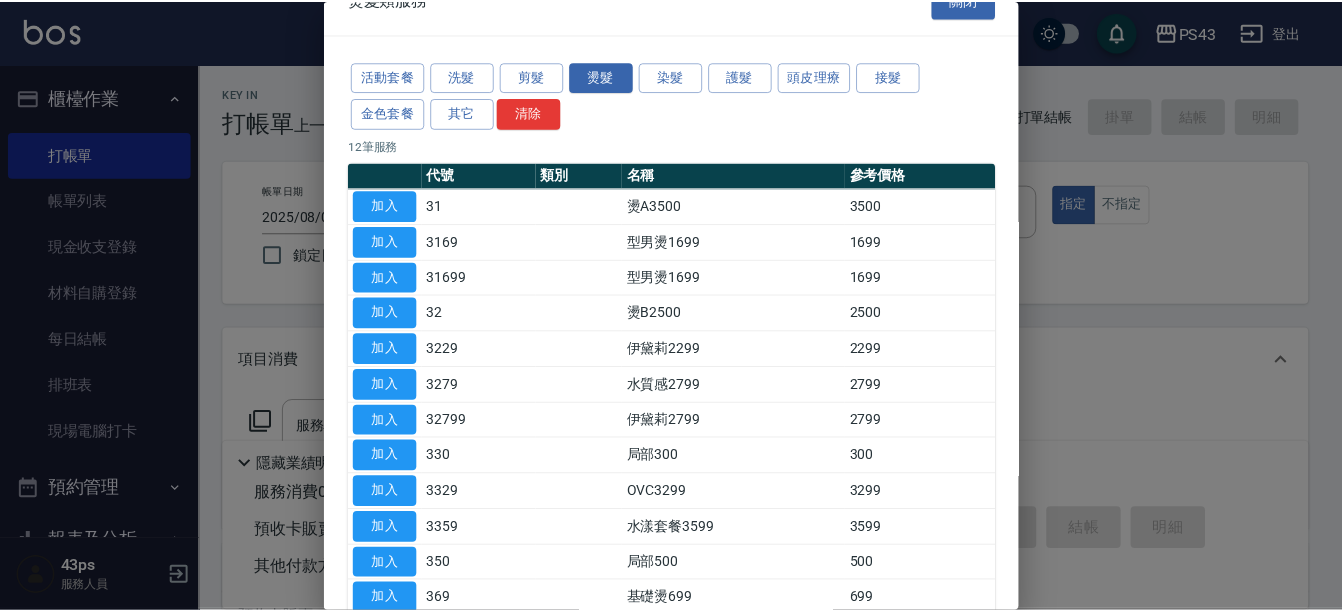 scroll, scrollTop: 0, scrollLeft: 0, axis: both 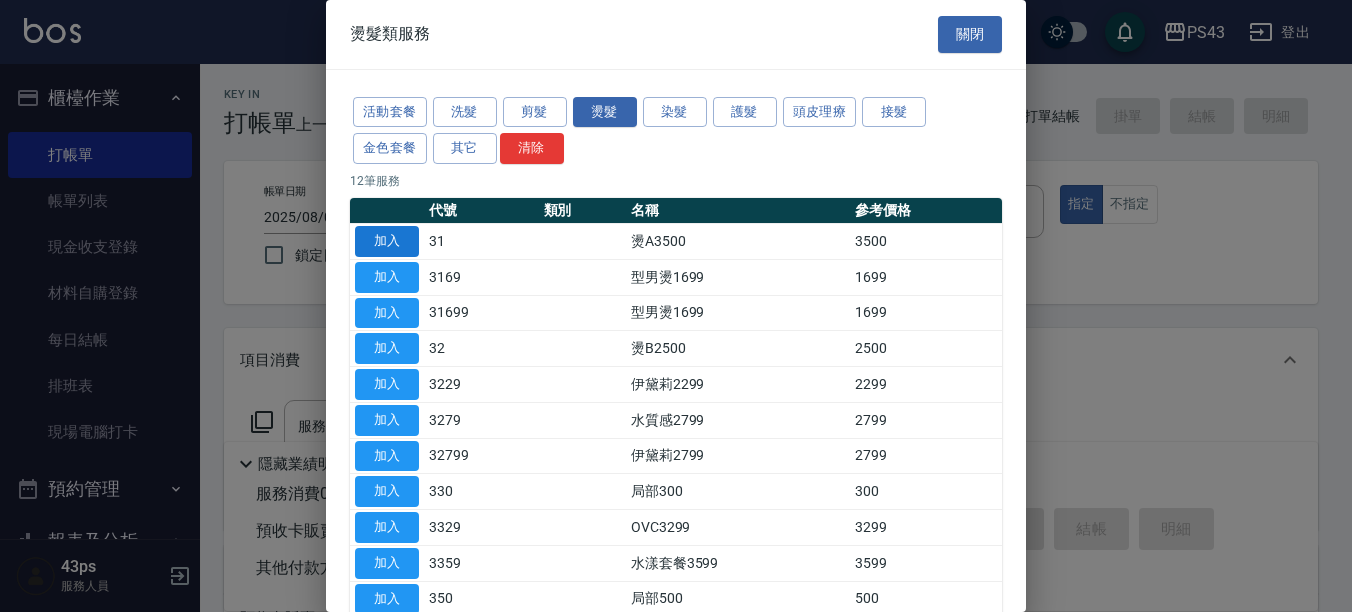 click on "加入" at bounding box center (387, 241) 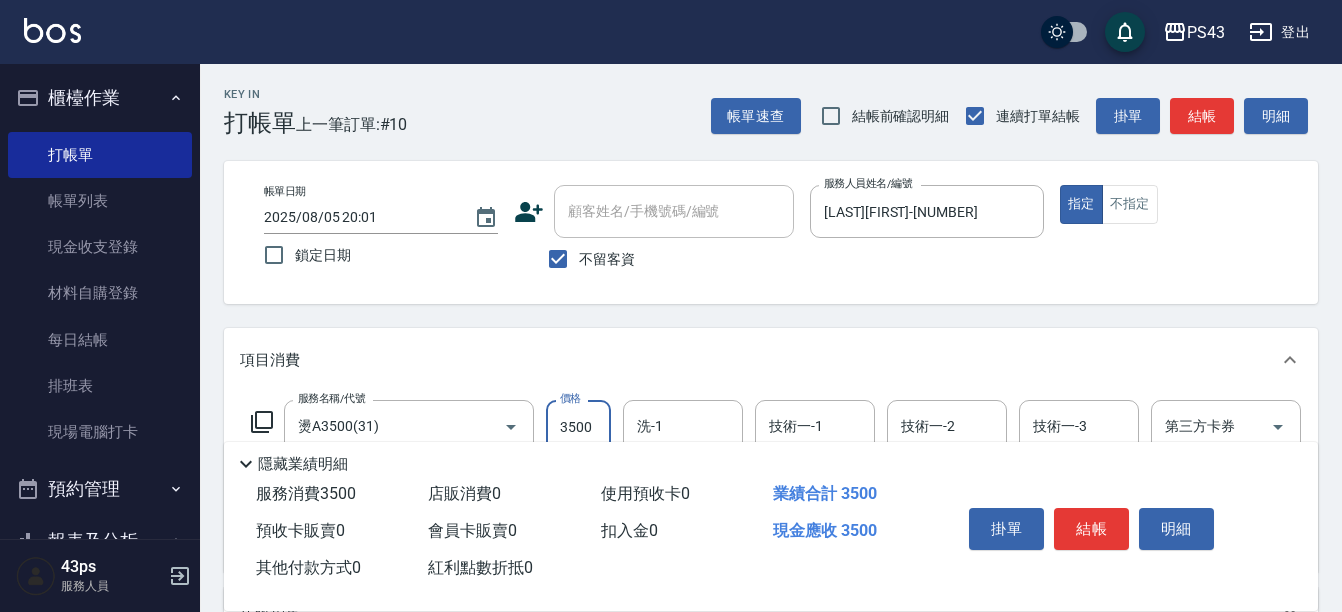 click on "3500" at bounding box center (578, 427) 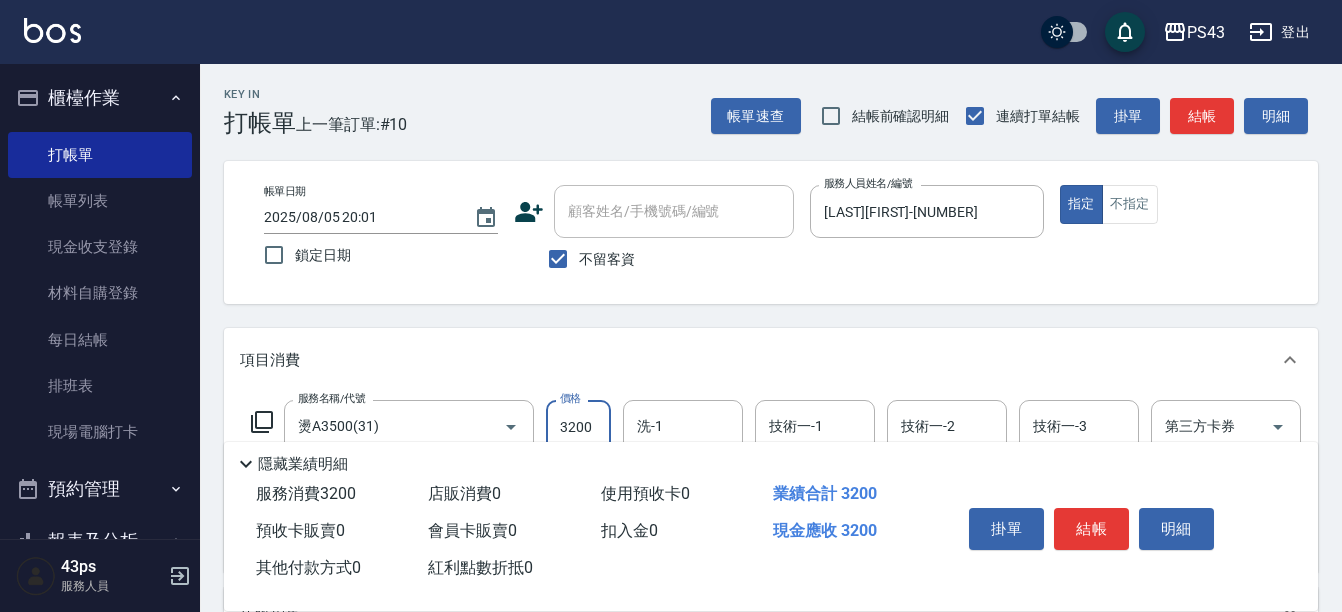 type on "3200" 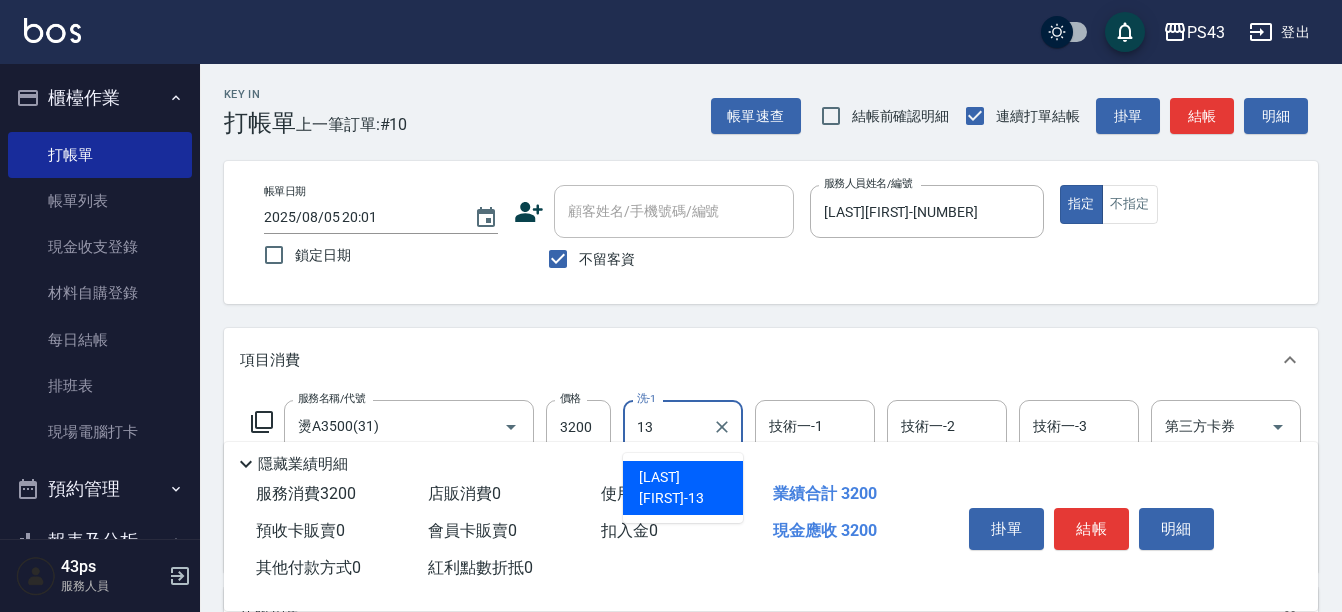 type on "[LAST][FIRST]-[NUMBER]" 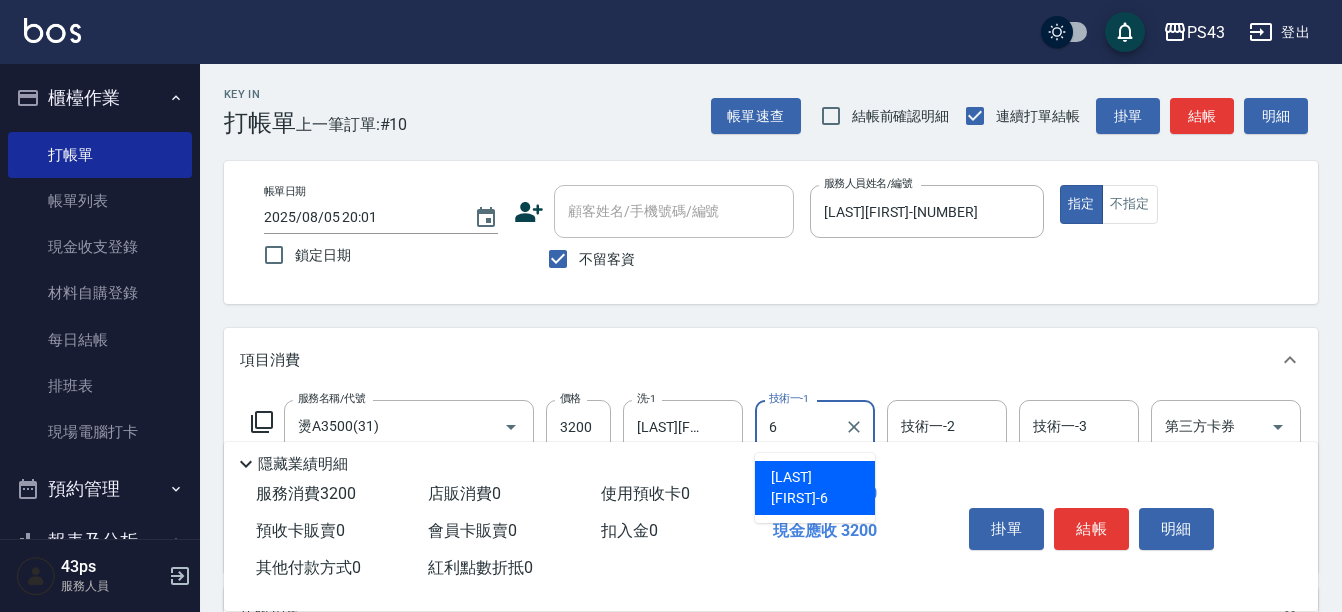 type on "[LAST][FIRST]-[NUMBER]" 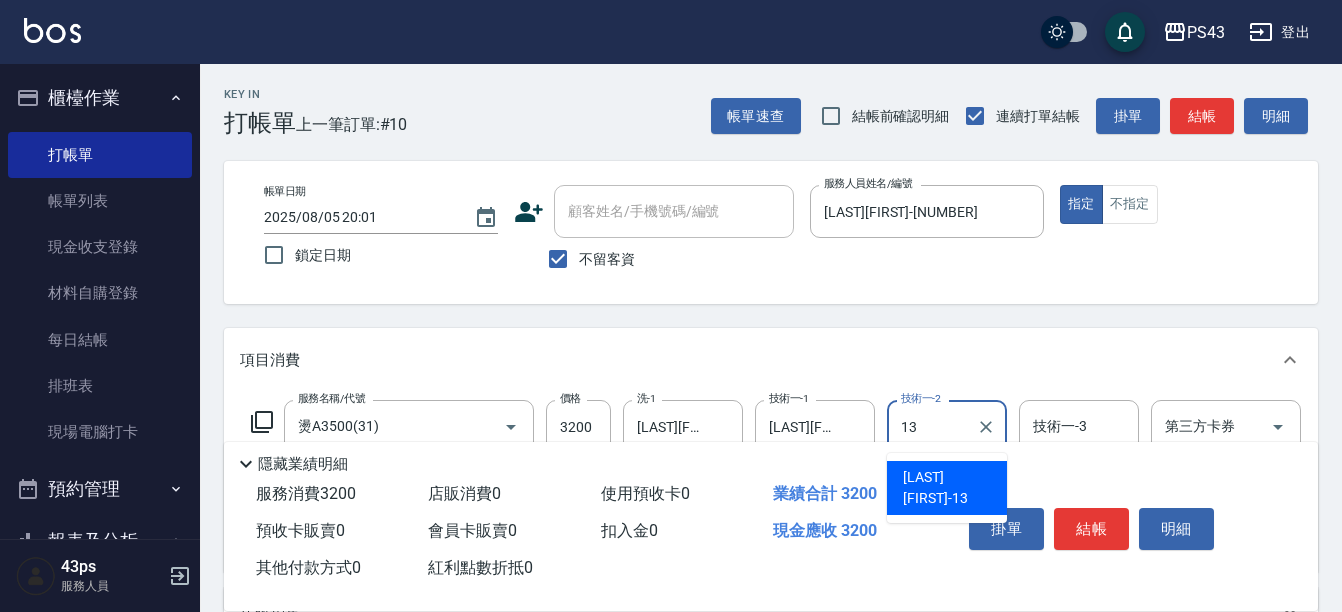 type on "[LAST][FIRST]-[NUMBER]" 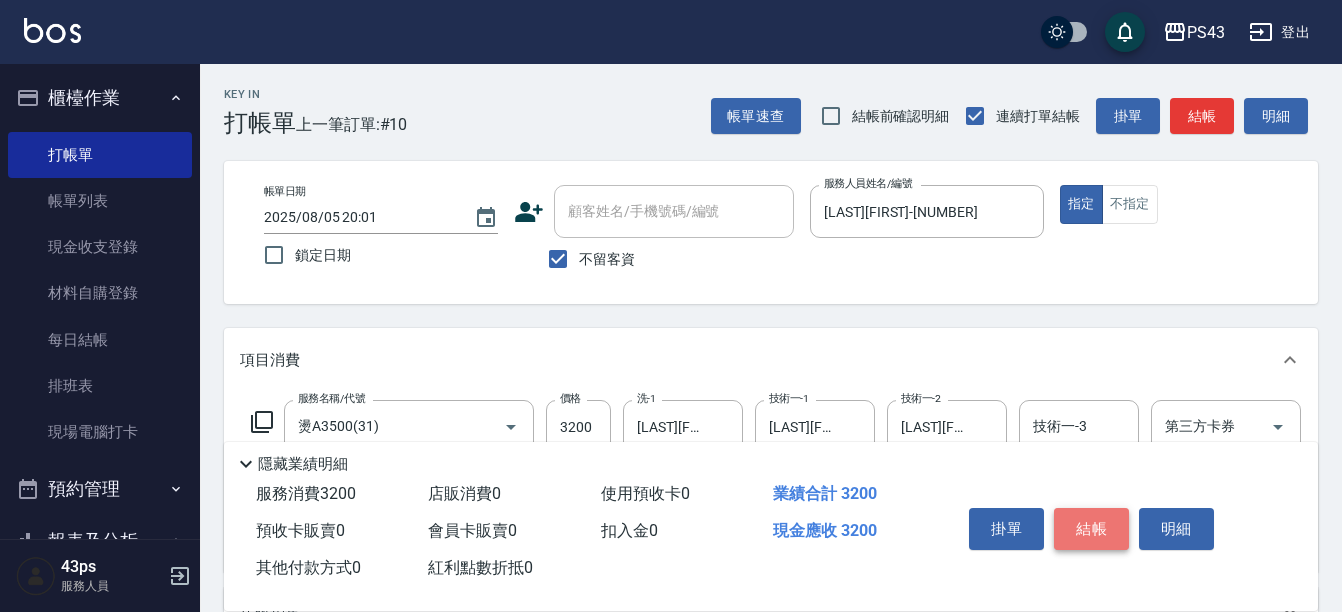 click on "結帳" at bounding box center [1091, 529] 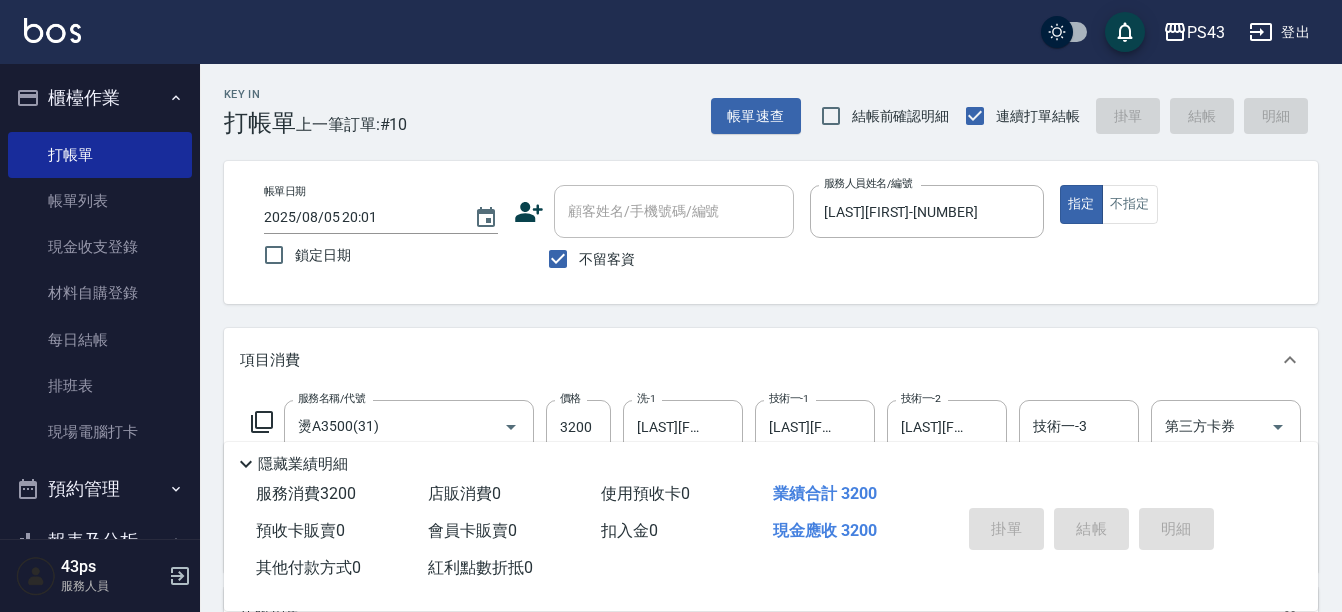type 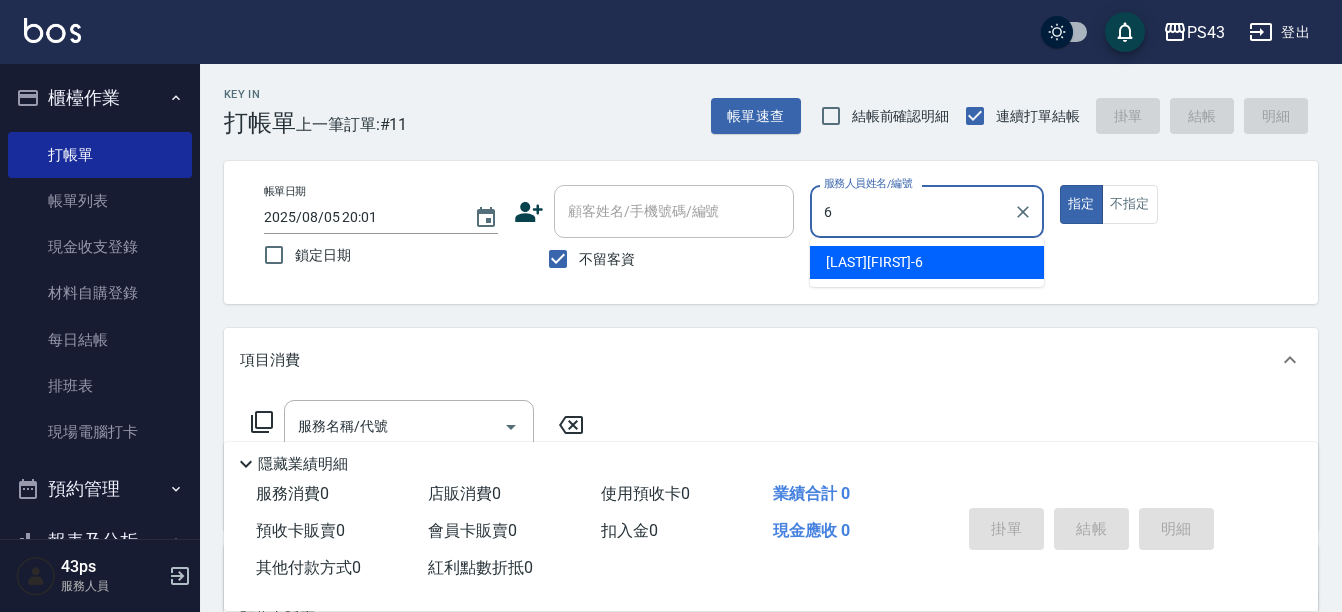 type on "[LAST][FIRST]-[NUMBER]" 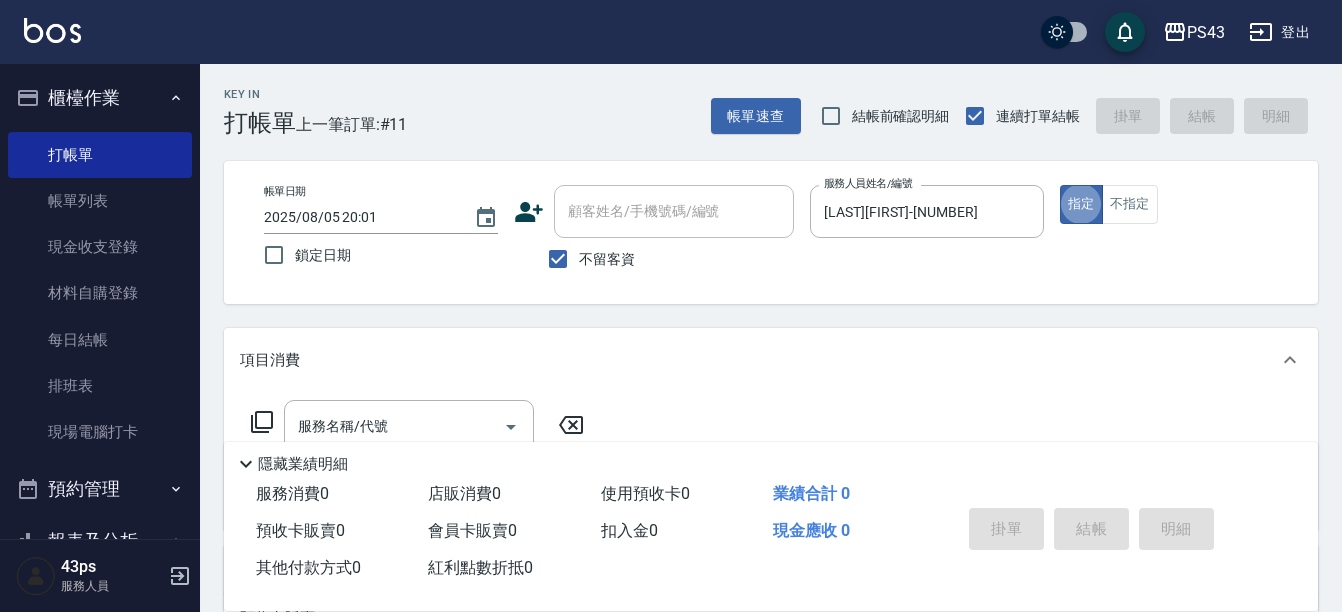 type on "true" 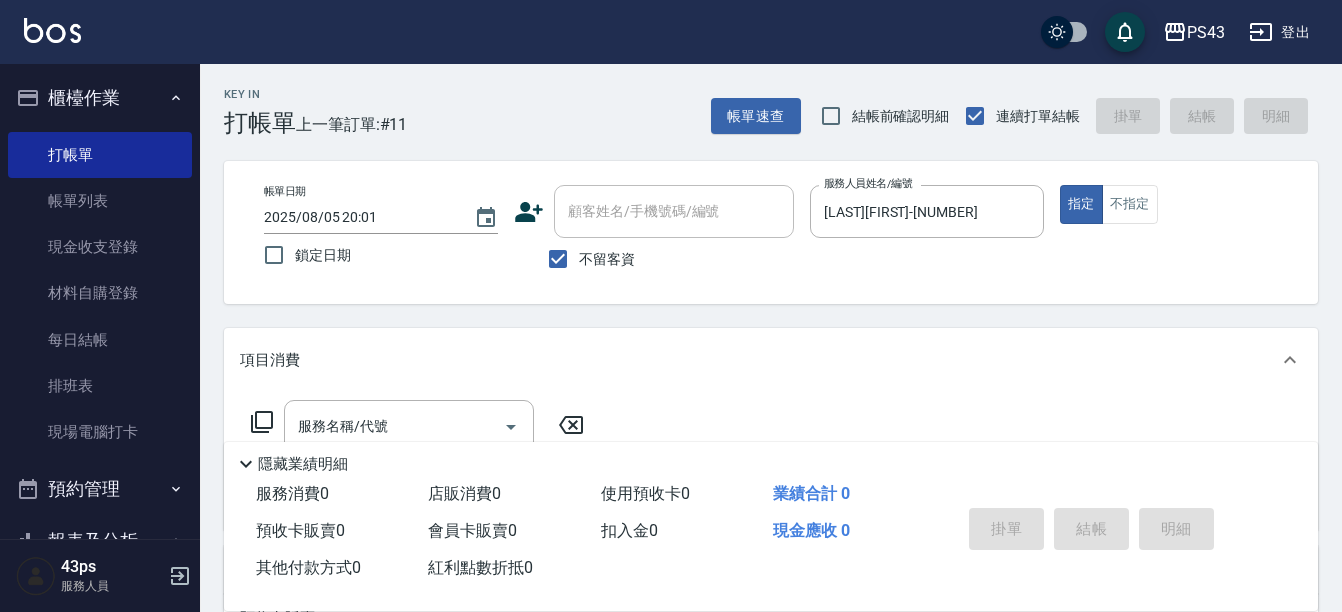 click 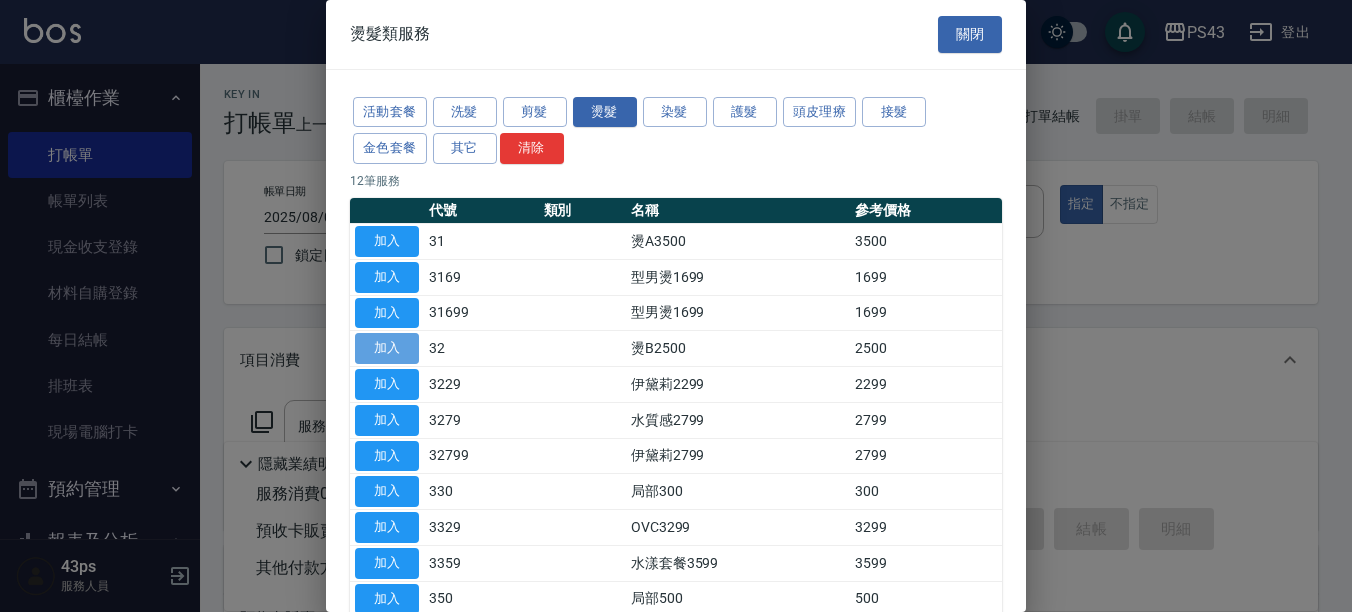 click on "加入" at bounding box center [387, 348] 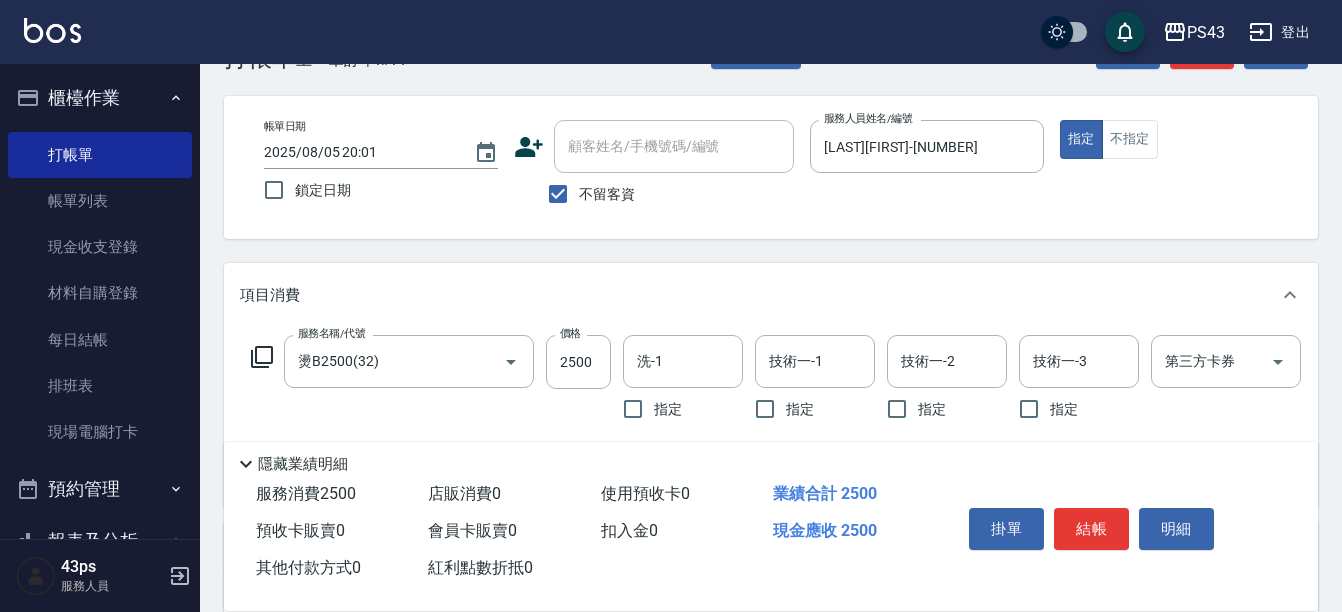 scroll, scrollTop: 100, scrollLeft: 0, axis: vertical 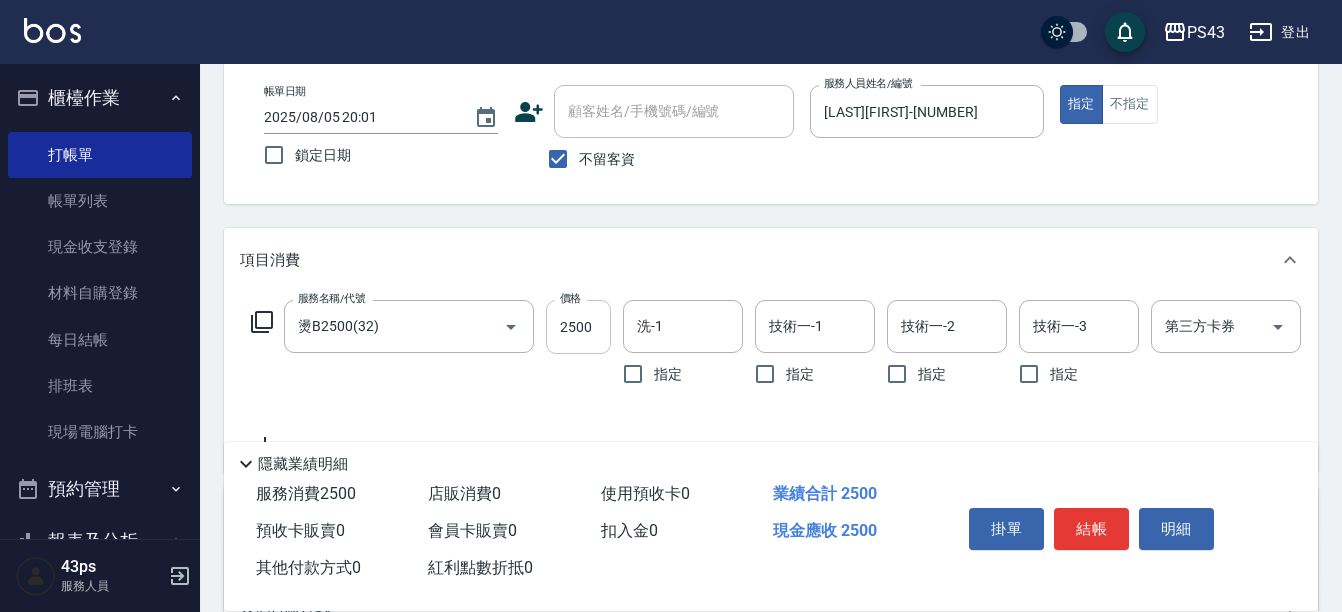 click on "2500" at bounding box center [578, 327] 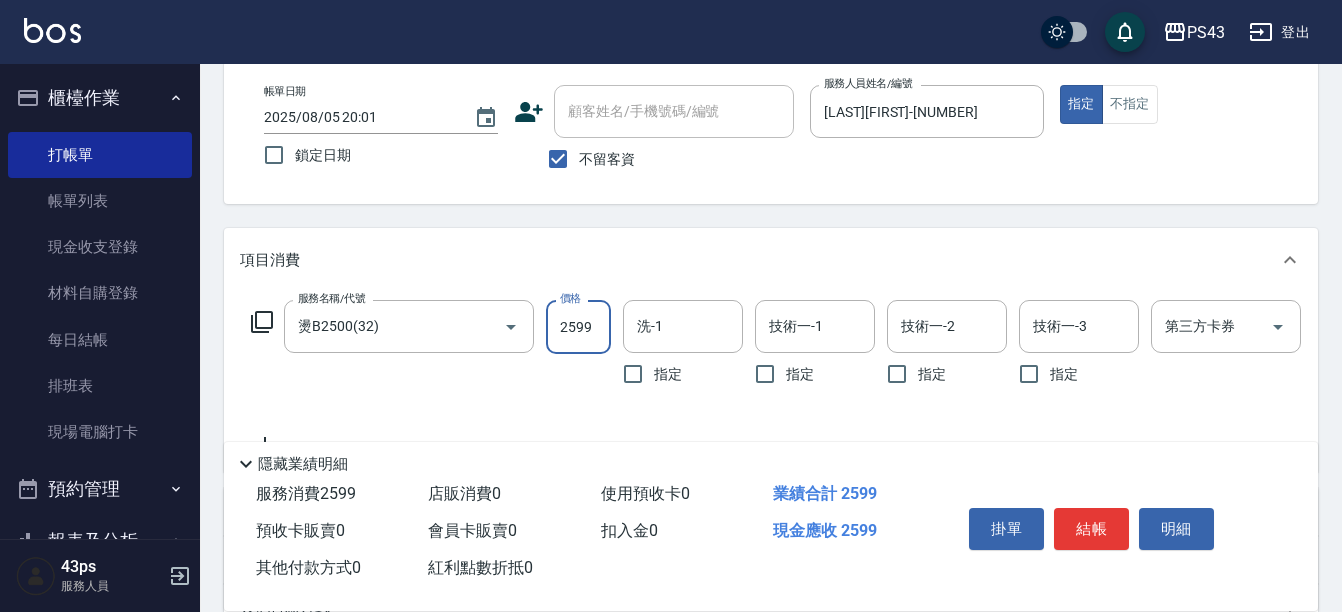 type on "2599" 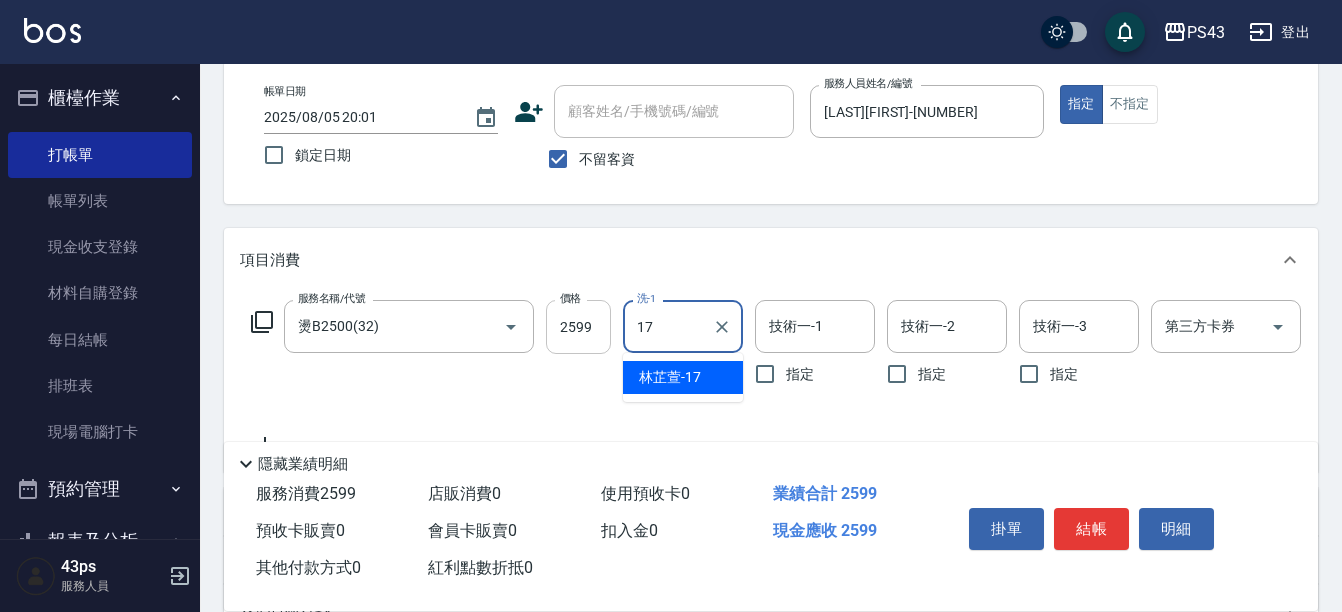 type on "[LAST][FIRST]-[NUMBER]" 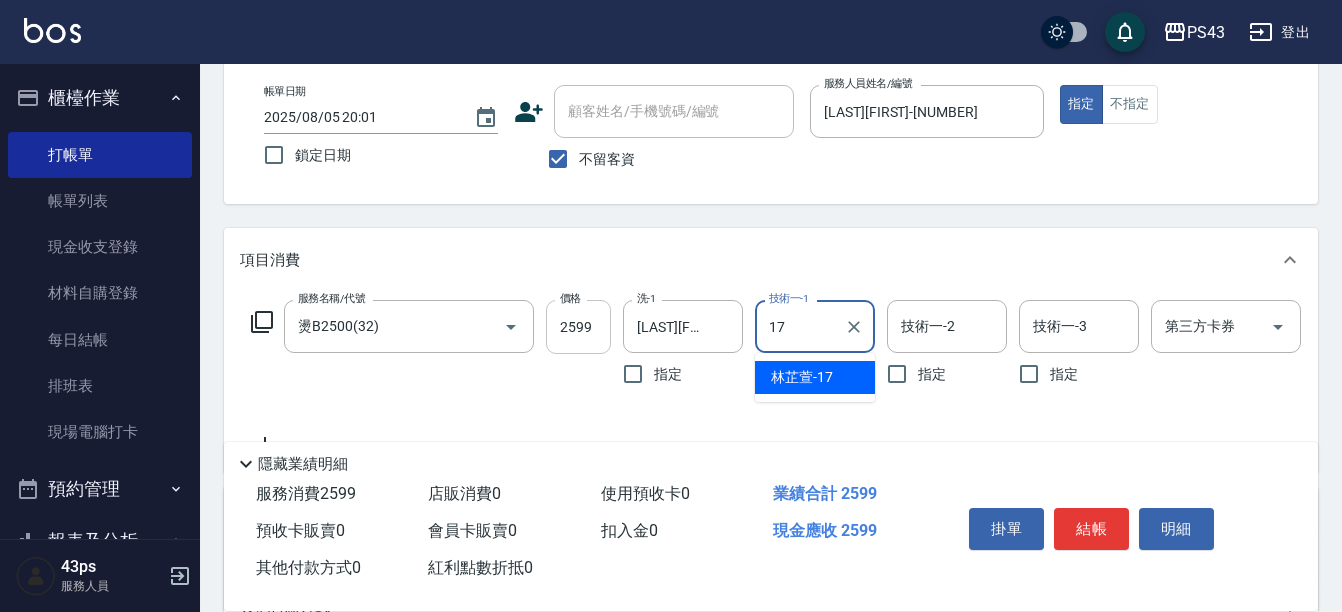 type on "[LAST][FIRST]-[NUMBER]" 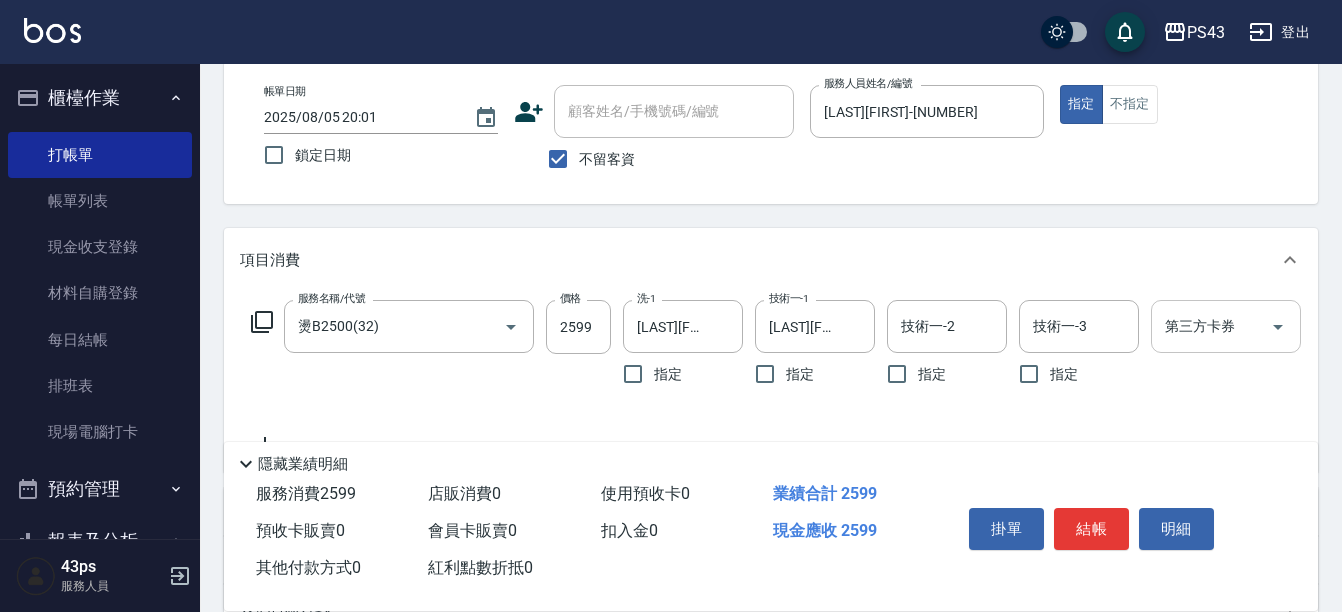 click on "第三方卡券" at bounding box center (1211, 326) 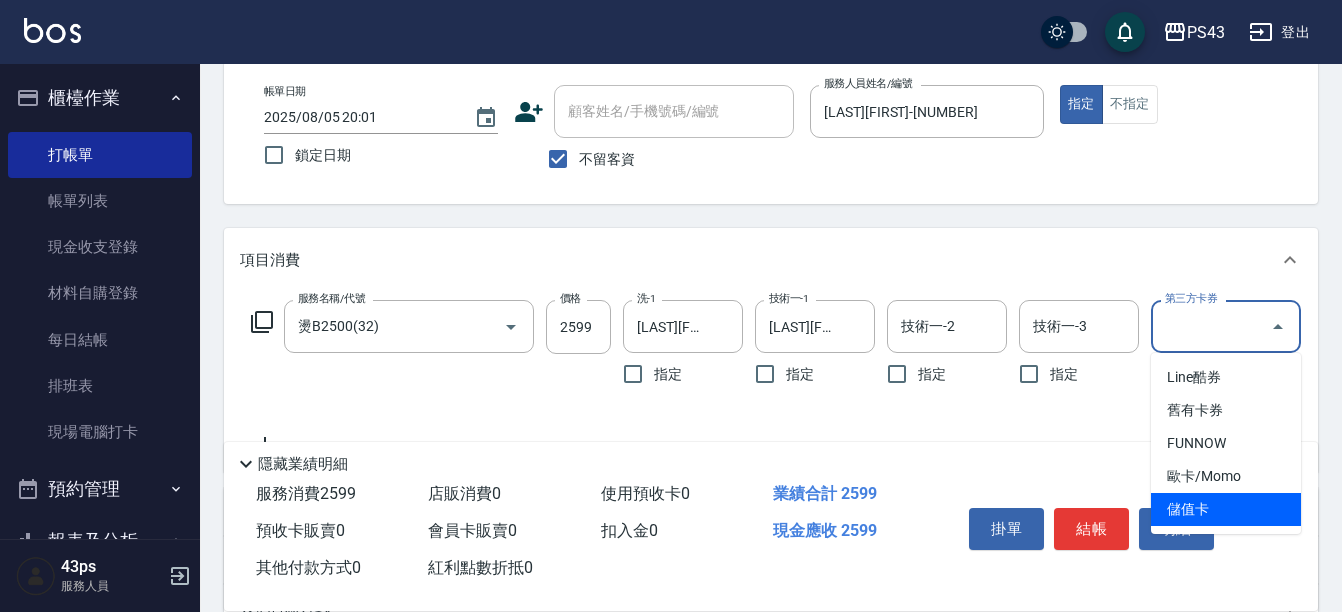 click on "儲值卡" at bounding box center (1226, 509) 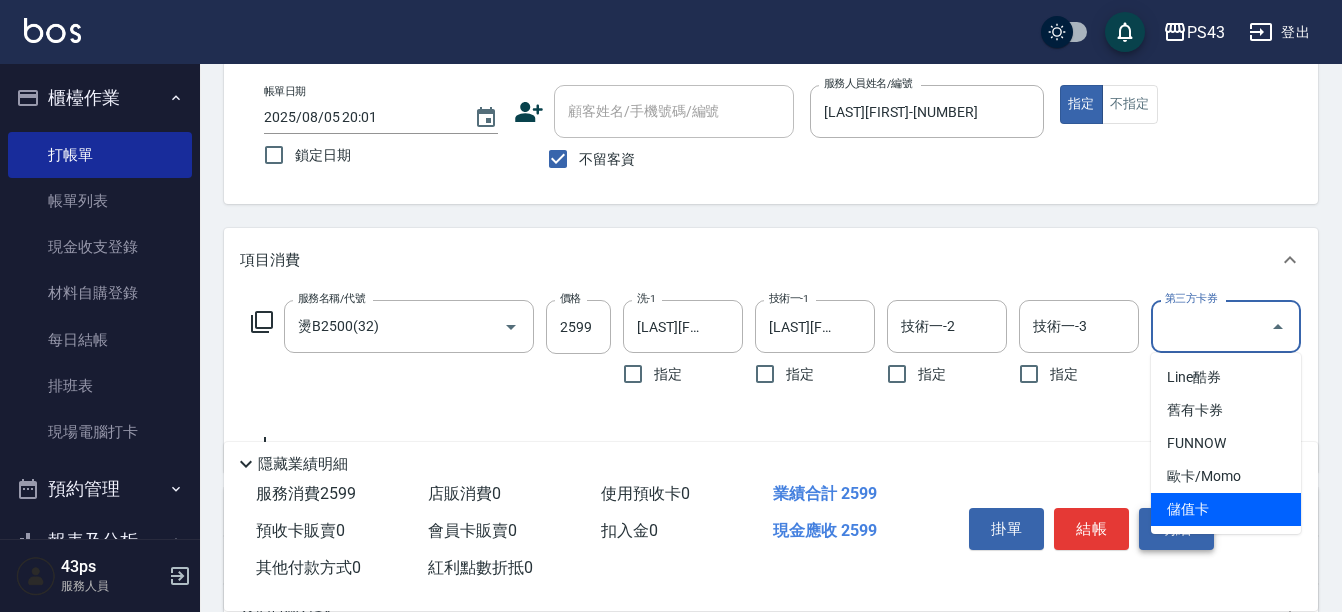 type on "儲值卡" 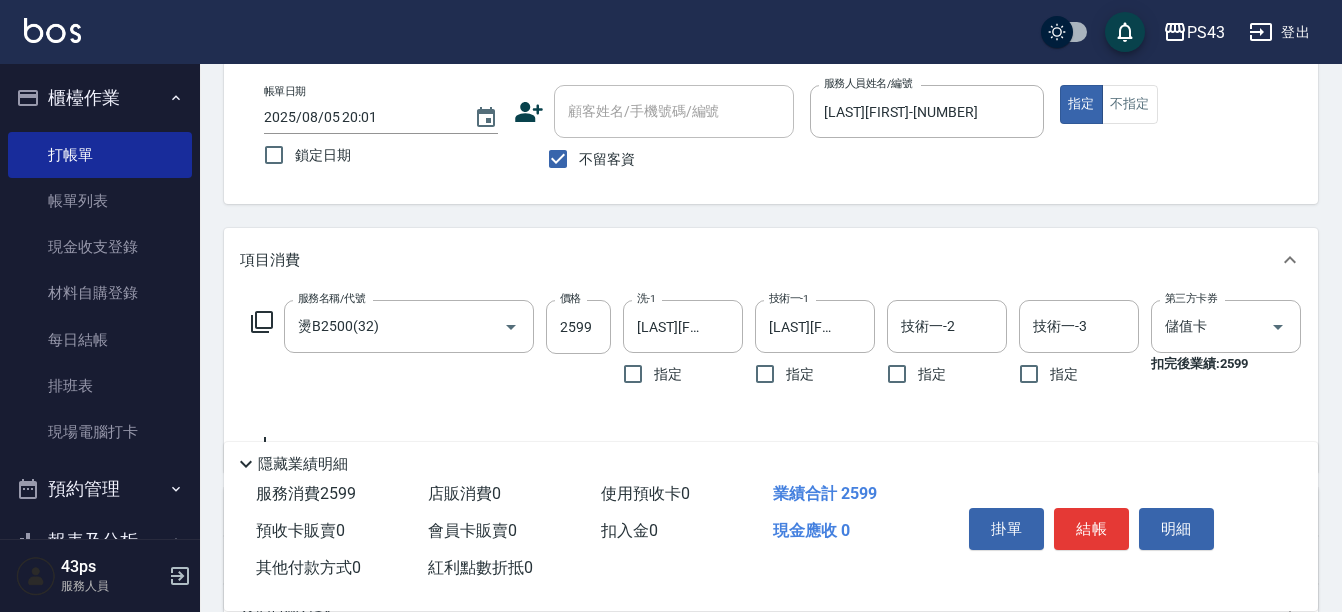click on "服務名稱/代號 燙B2500(32) 服務名稱/代號 價格 2599 價格 洗-1 [LAST][FIRST]-17 洗-1 指定 技術一-1 [LAST][FIRST]-17 技術一-1 指定 技術一-2 技術一-2 指定 技術一-3 技術一-3 指定 第三方卡券 儲值卡 第三方卡券 扣完後業績: 2599" at bounding box center (801, 347) 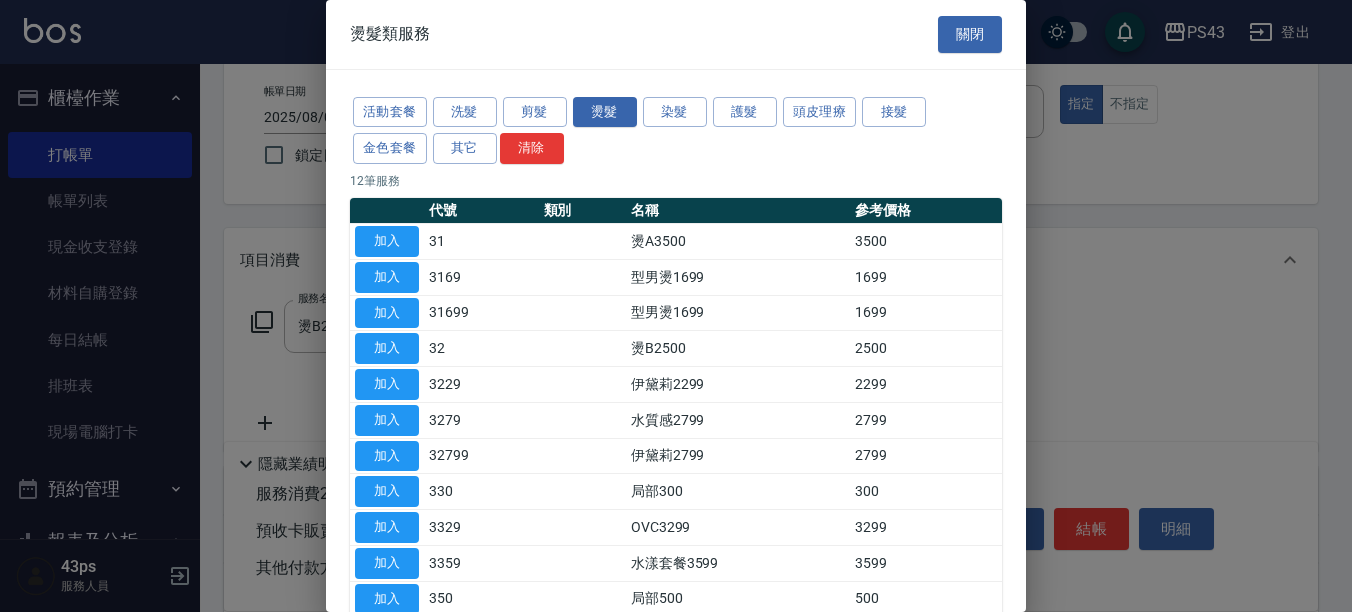 click on "活動套餐 洗髮 剪髮 燙髮 染髮 護髮 頭皮理療 接髮 金色套餐 其它 清除" at bounding box center [676, 131] 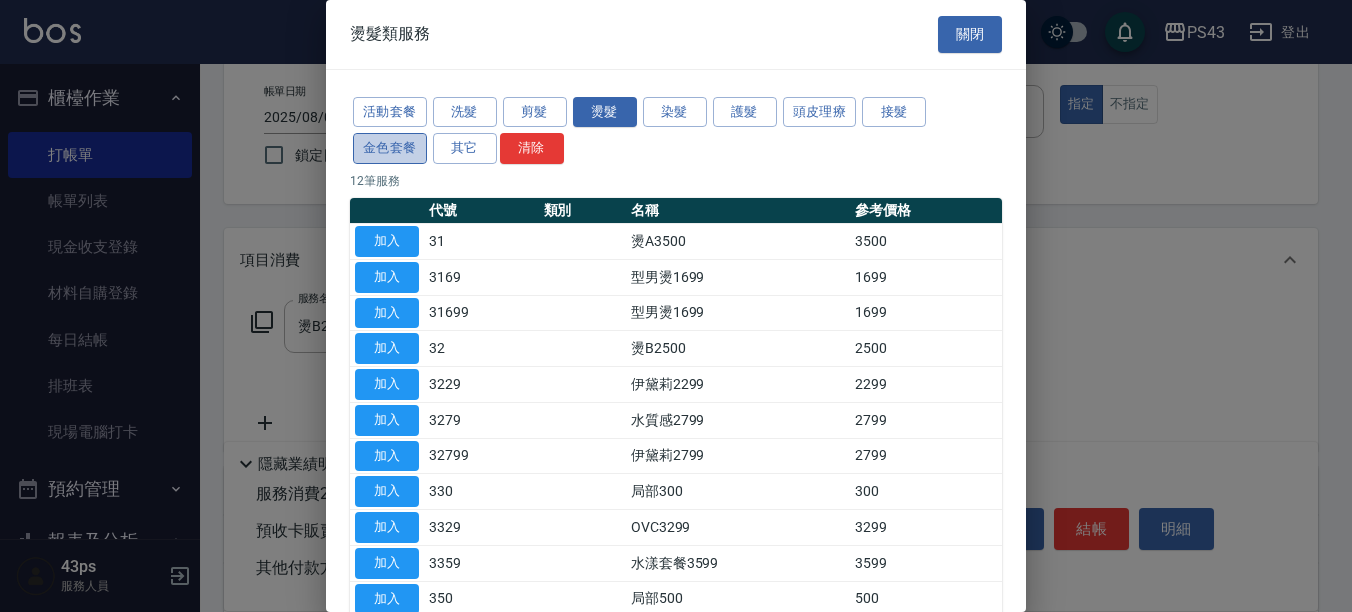 click on "金色套餐" at bounding box center (390, 148) 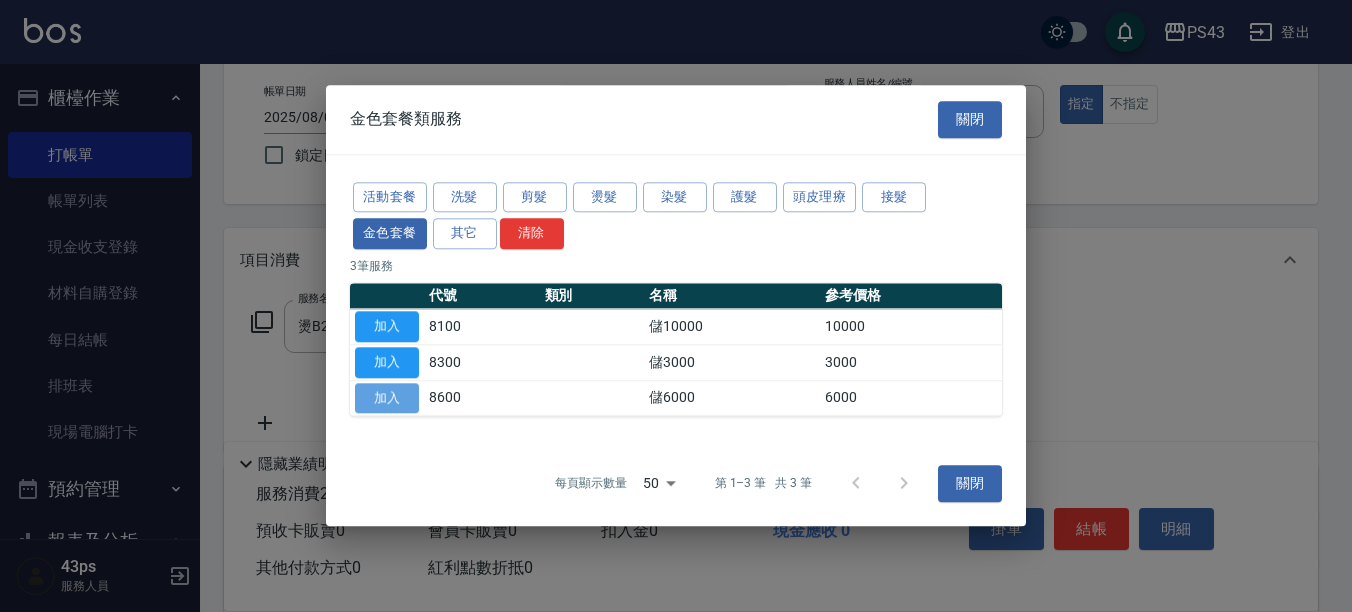 click on "加入" at bounding box center [387, 398] 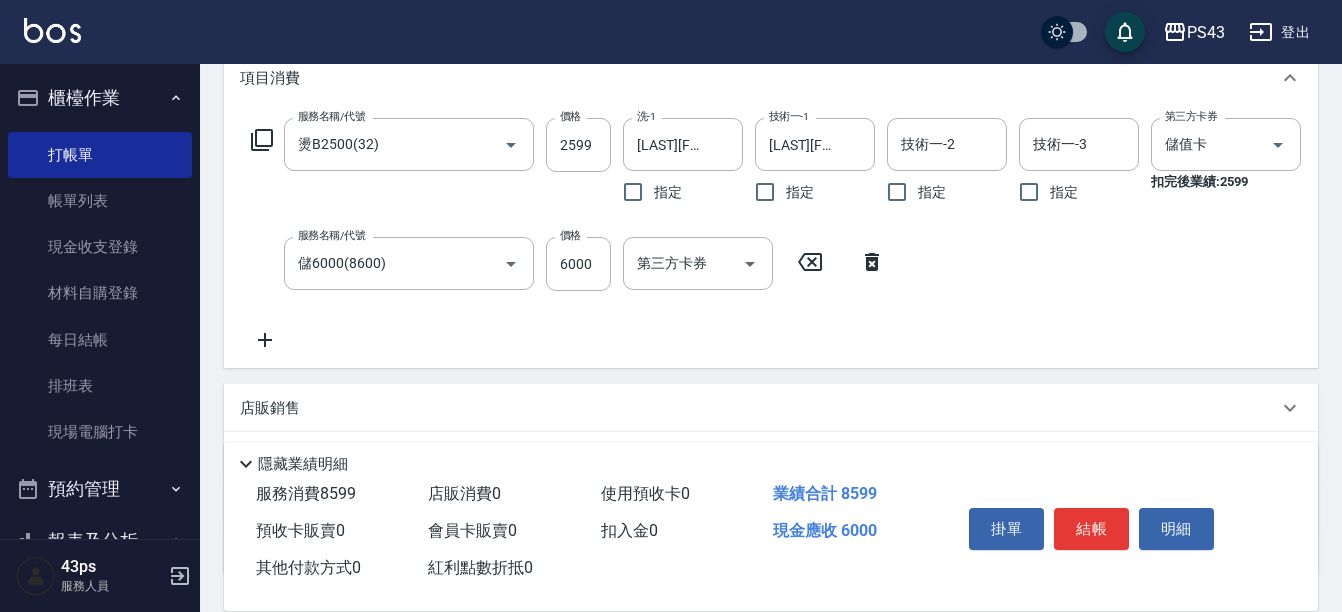 scroll, scrollTop: 300, scrollLeft: 0, axis: vertical 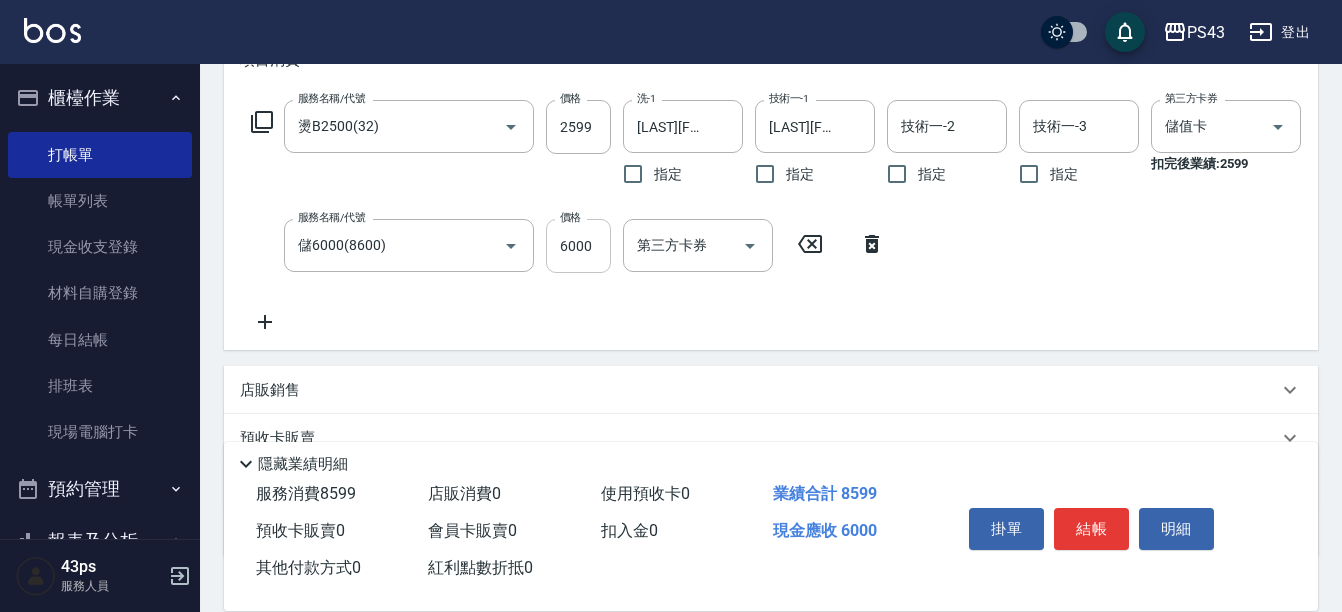 click on "6000" at bounding box center (578, 246) 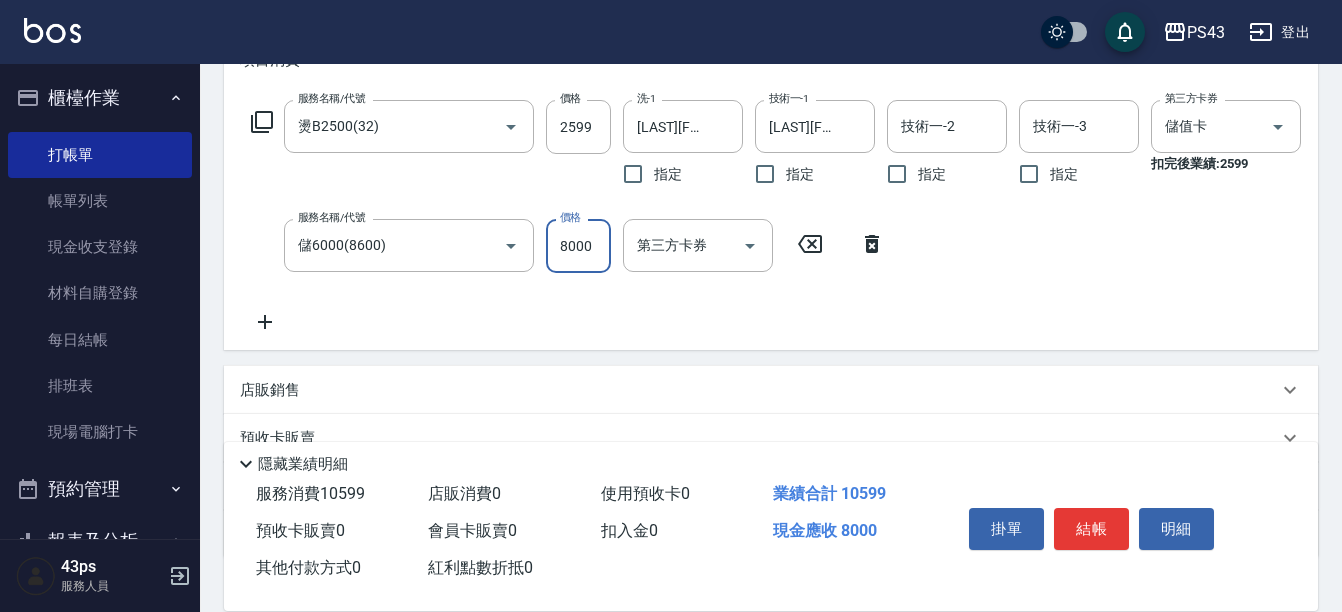 type on "8000" 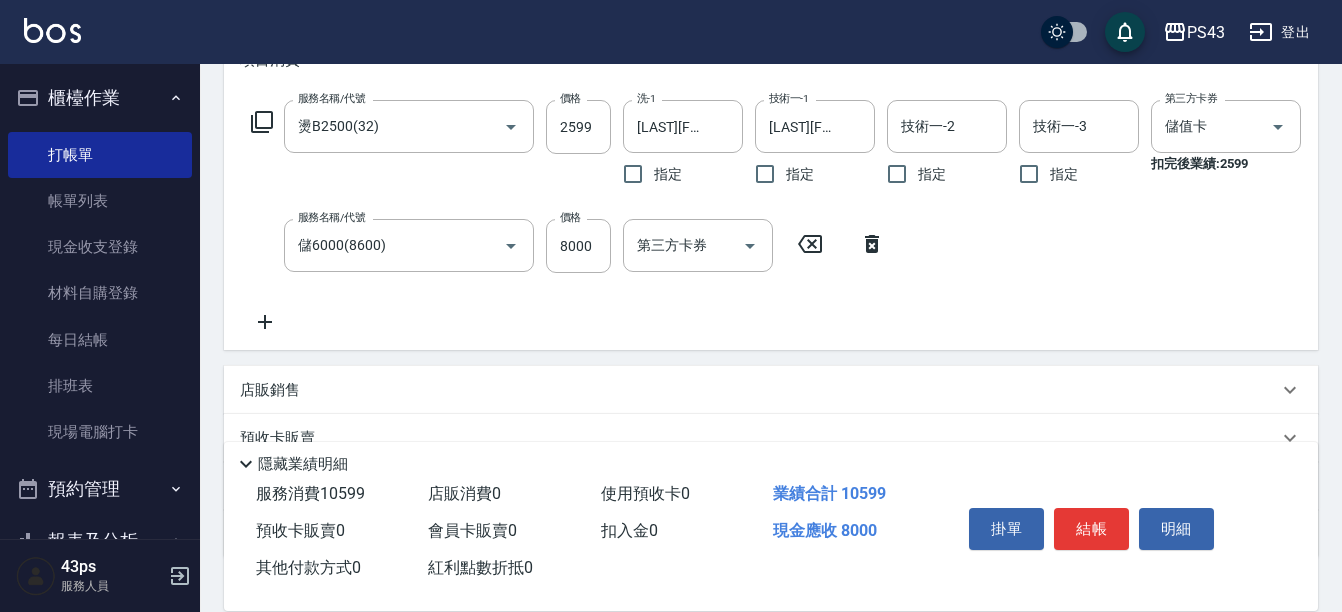 click on "店販銷售" at bounding box center (759, 390) 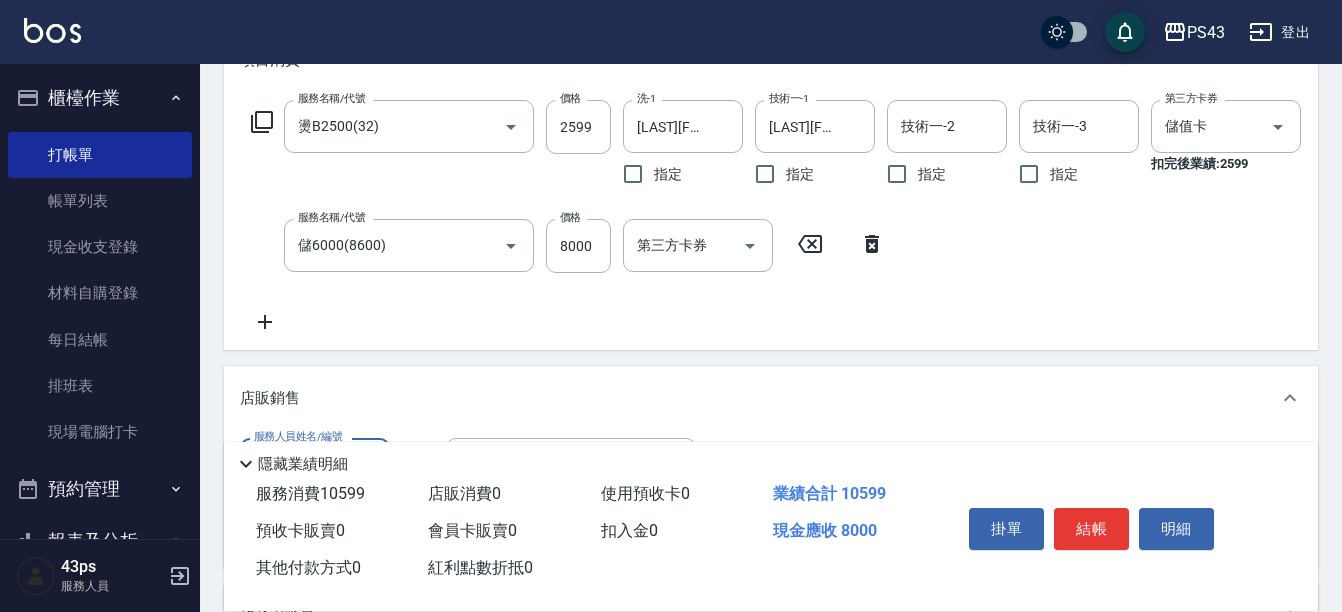scroll, scrollTop: 336, scrollLeft: 0, axis: vertical 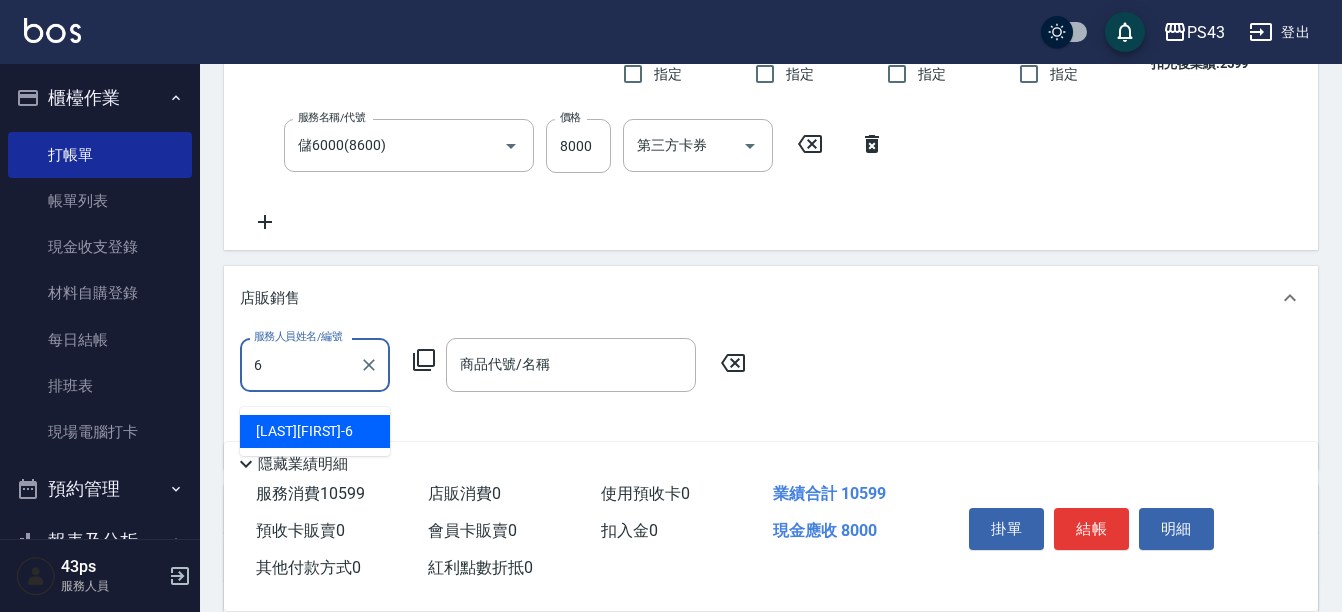 type on "[LAST][FIRST]-[NUMBER]" 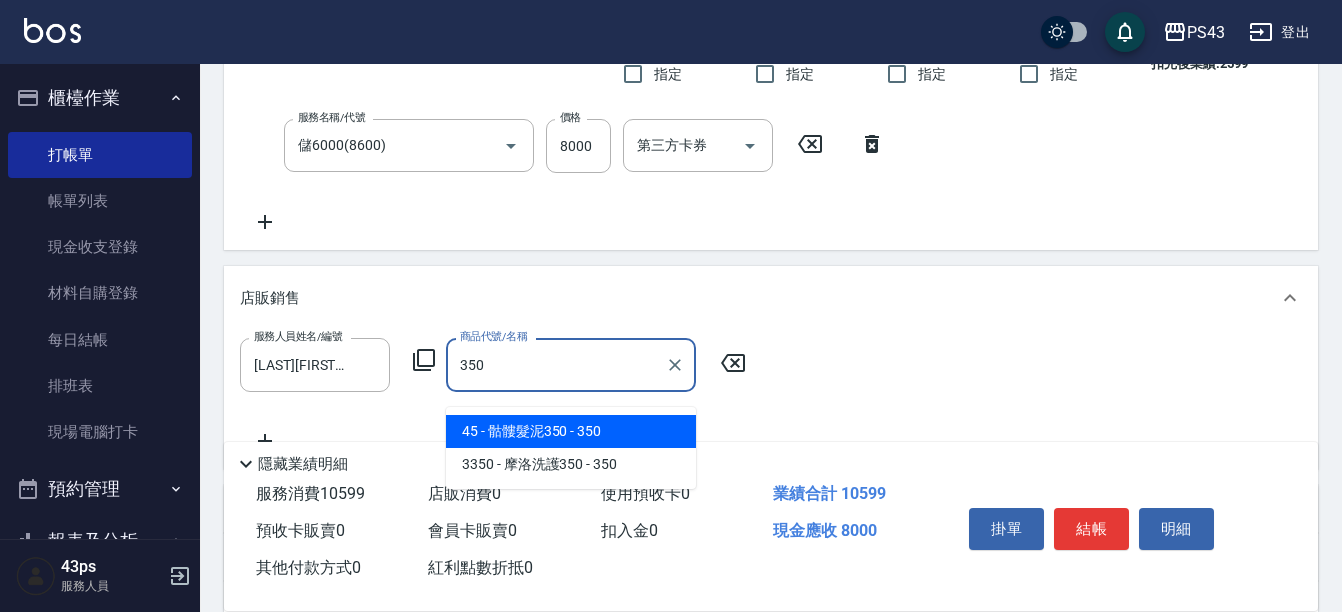click on "45 - 骷髏髮泥350 - 350" at bounding box center [571, 431] 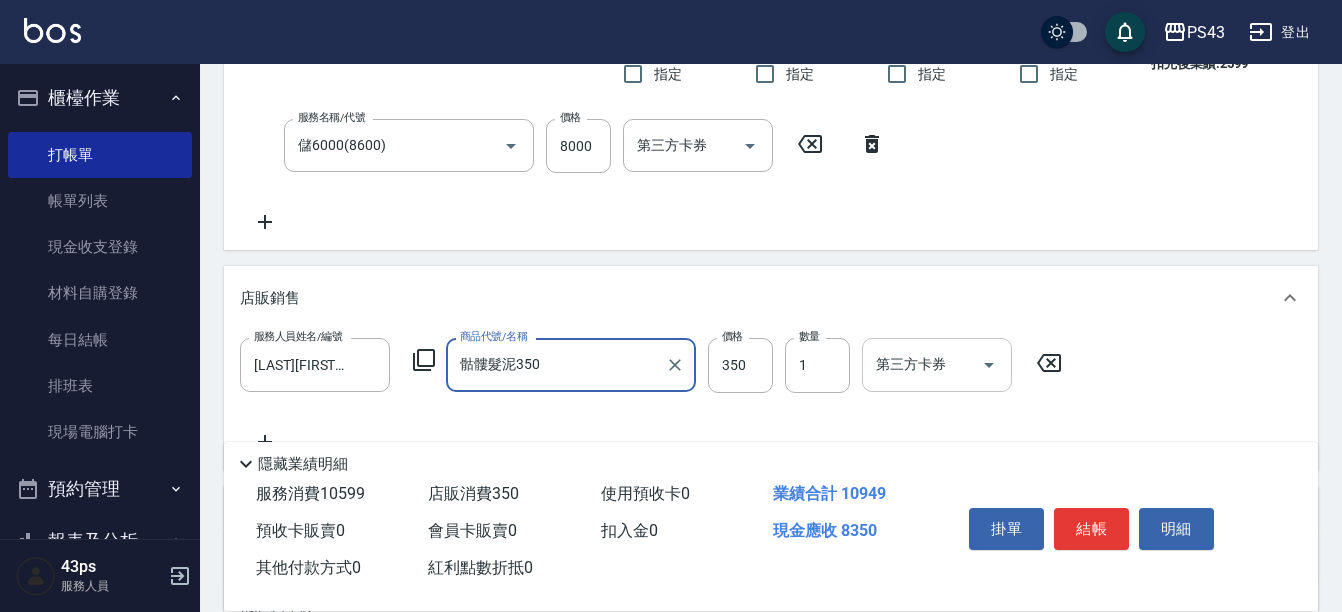 type on "骷髏髮泥350" 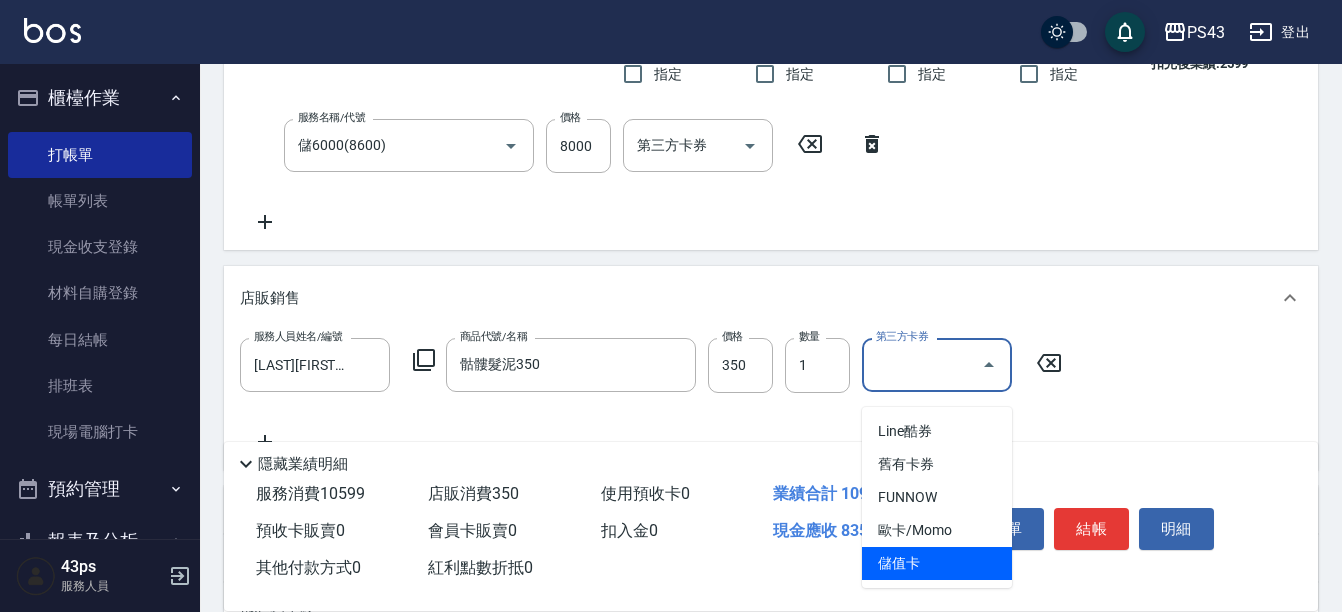 click on "儲值卡" at bounding box center (937, 563) 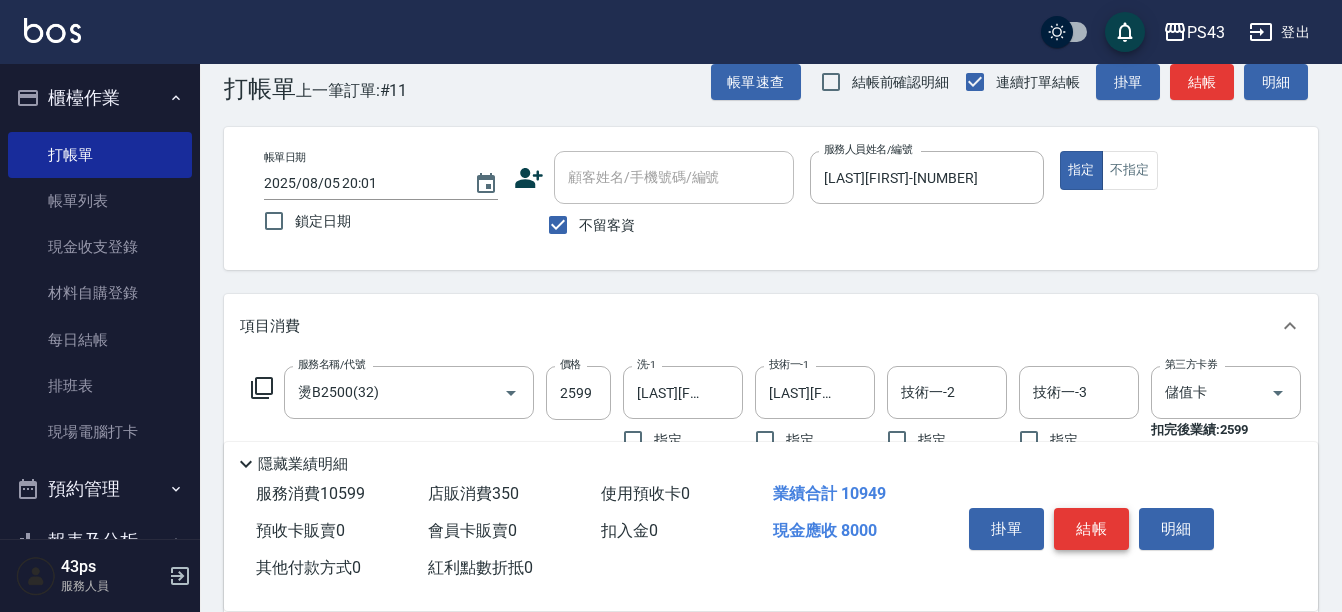 scroll, scrollTop: 0, scrollLeft: 0, axis: both 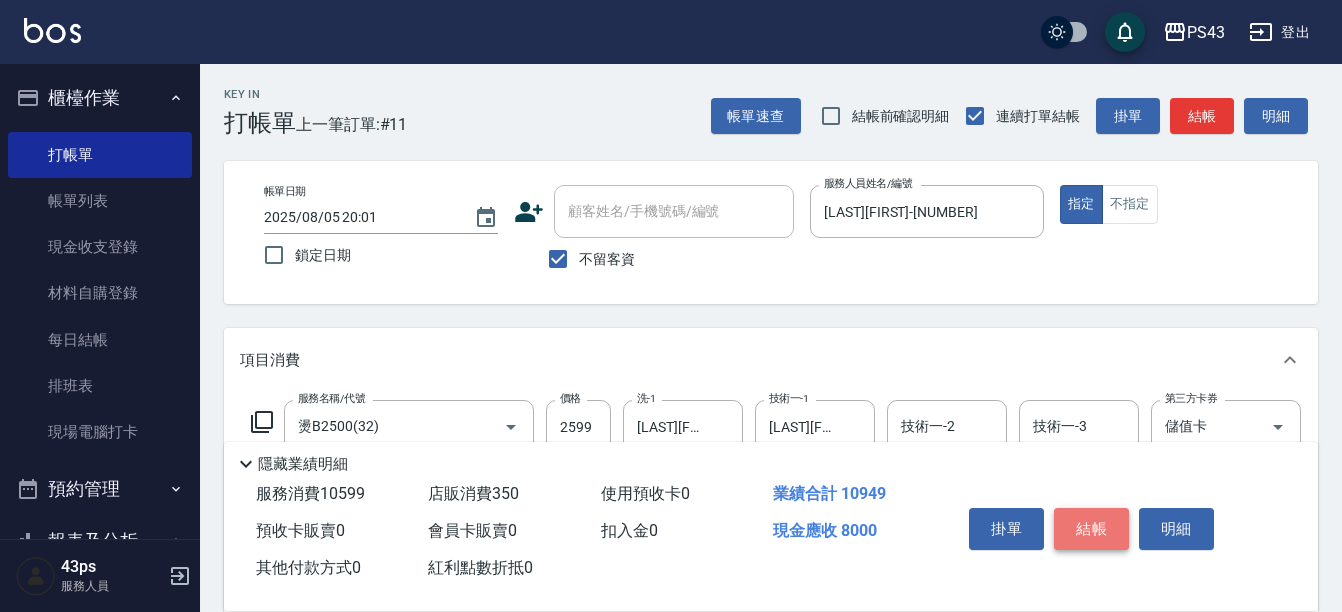 click on "結帳" at bounding box center (1091, 529) 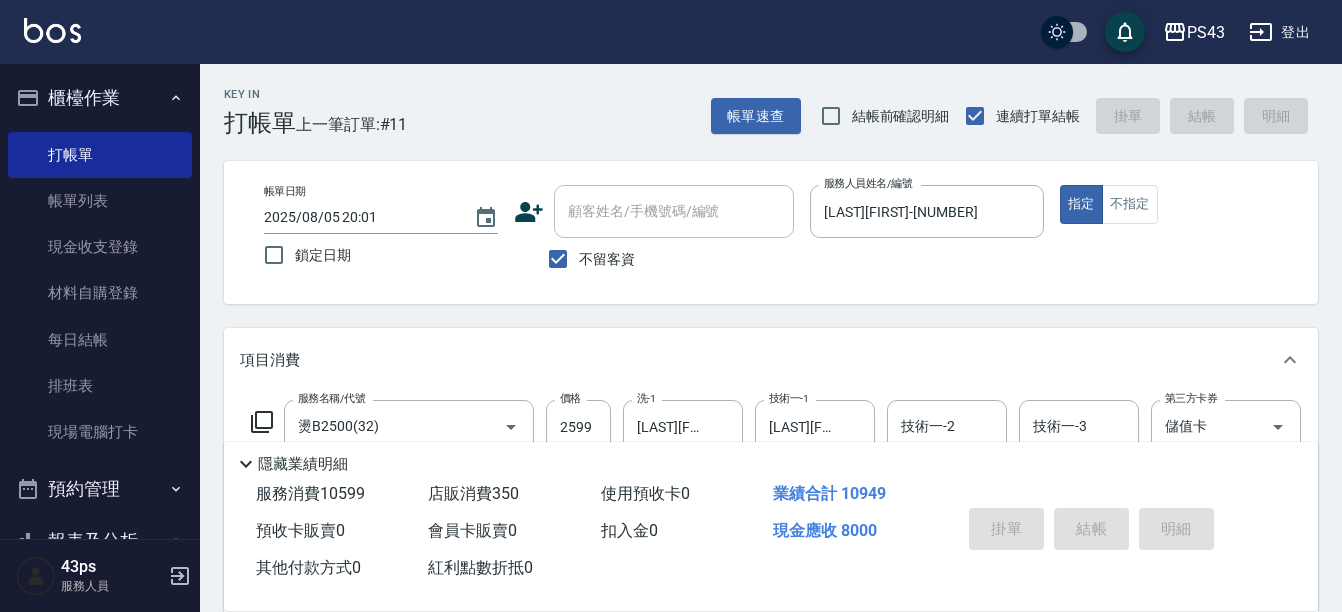 type on "2025/08/05 20:05" 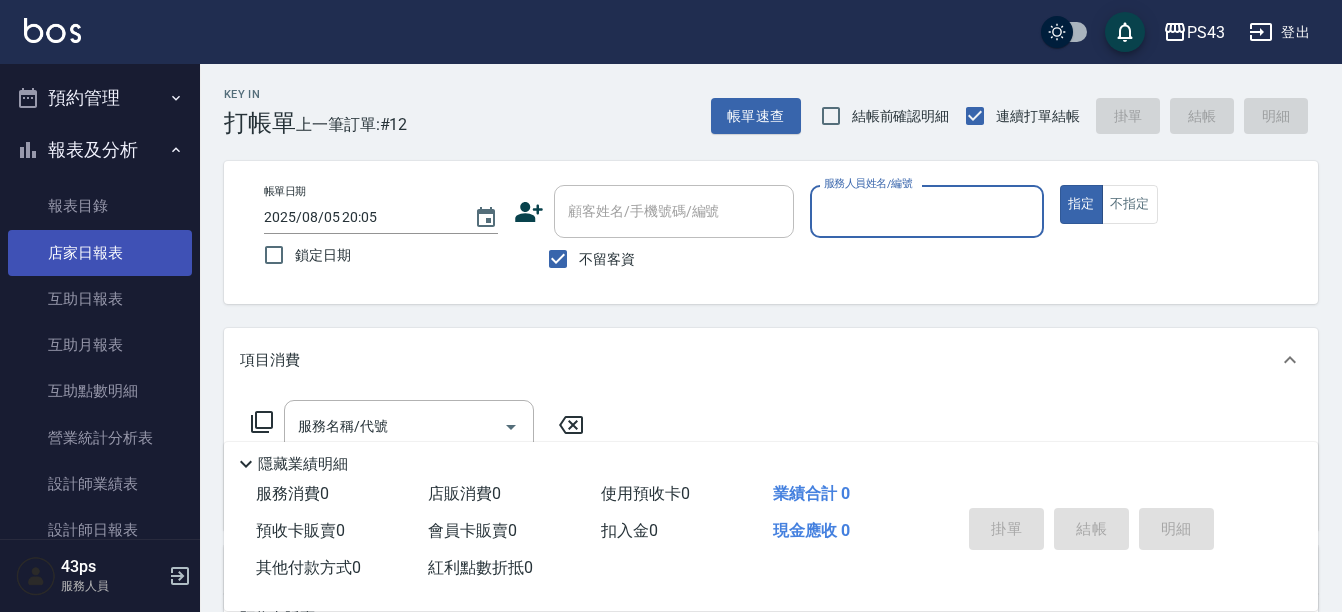 scroll, scrollTop: 400, scrollLeft: 0, axis: vertical 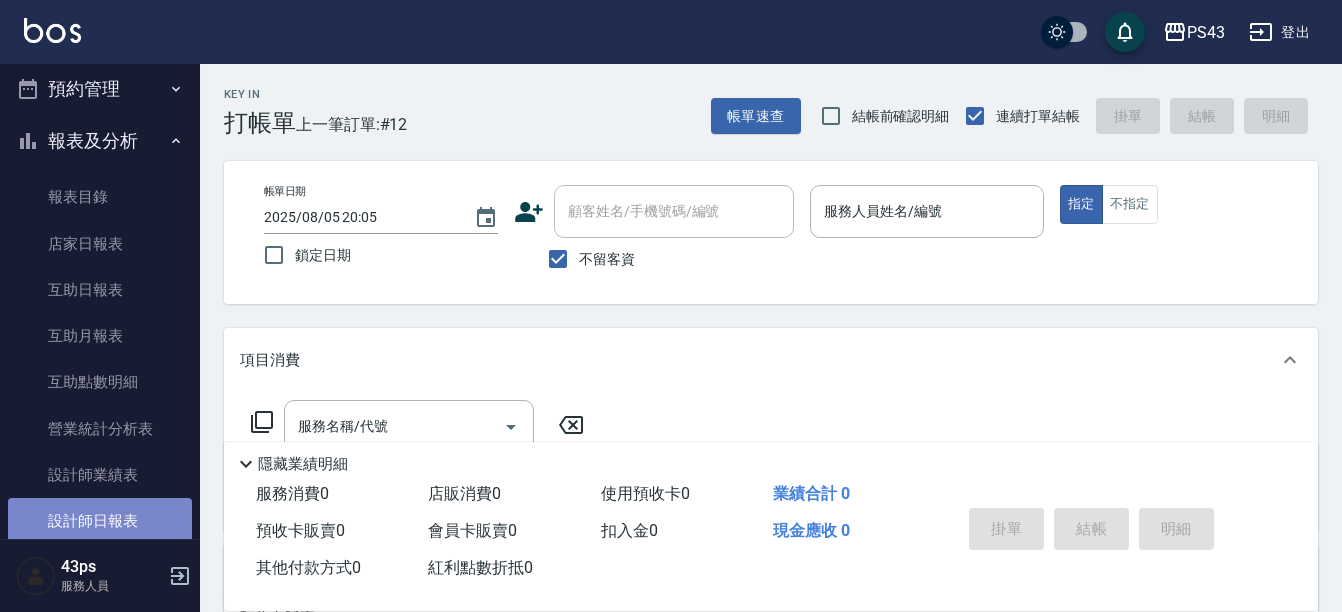 click on "設計師日報表" at bounding box center (100, 521) 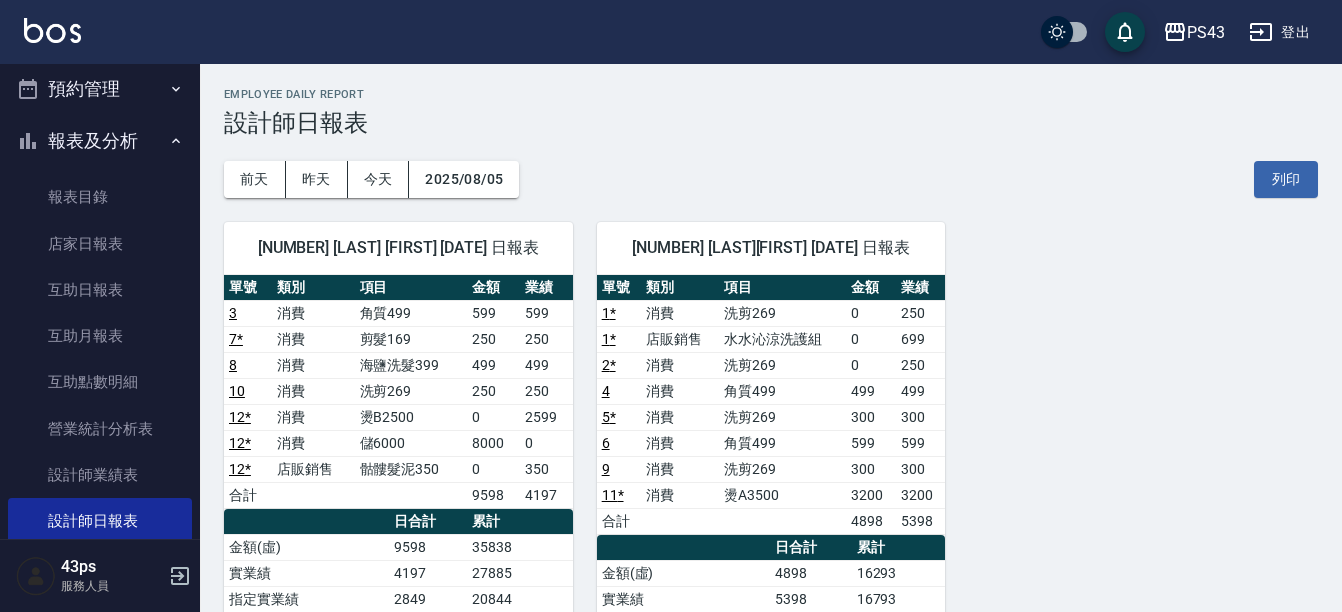scroll, scrollTop: 100, scrollLeft: 0, axis: vertical 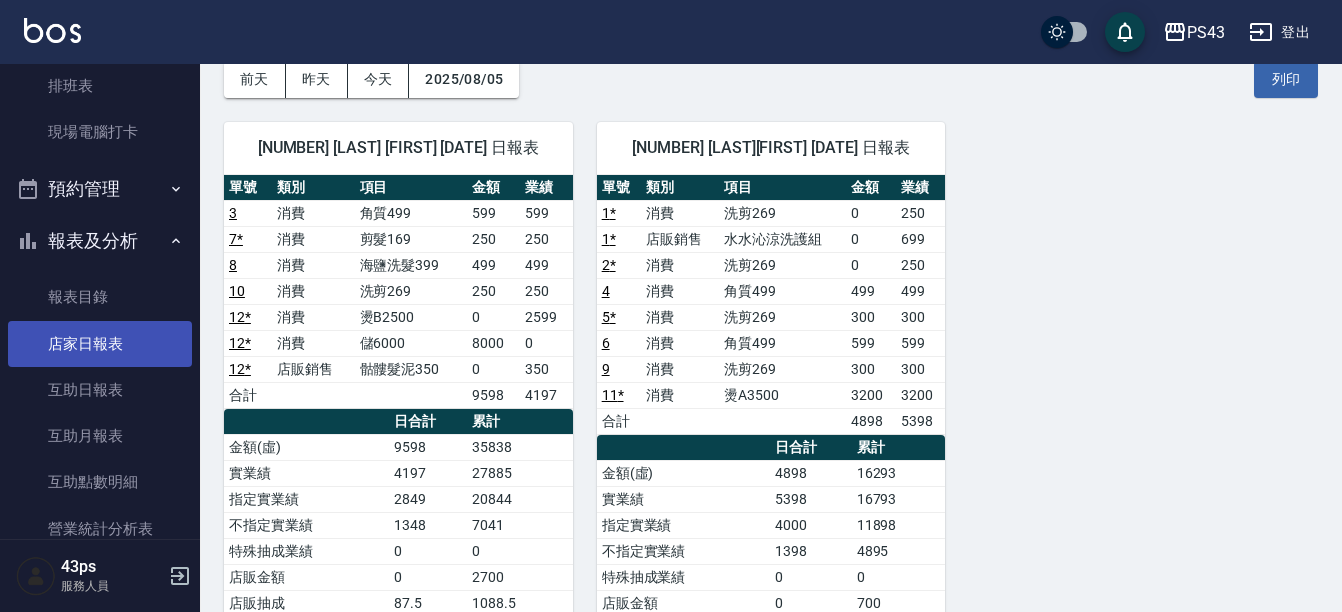 click on "店家日報表" at bounding box center (100, 344) 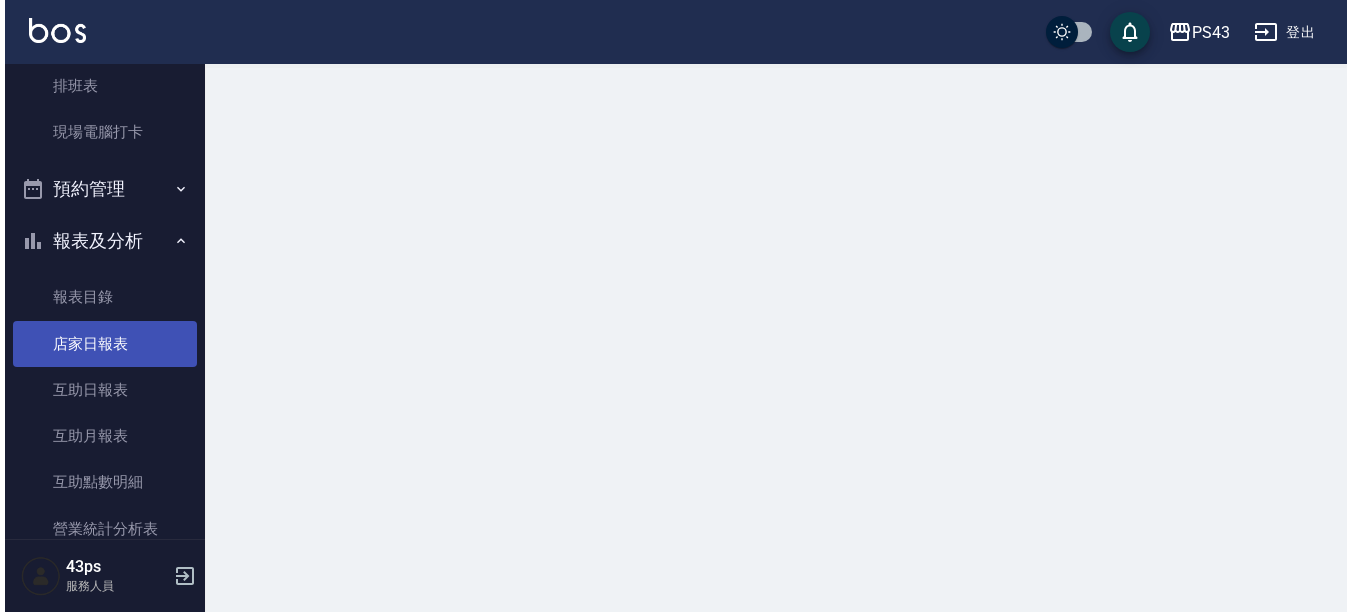 scroll, scrollTop: 0, scrollLeft: 0, axis: both 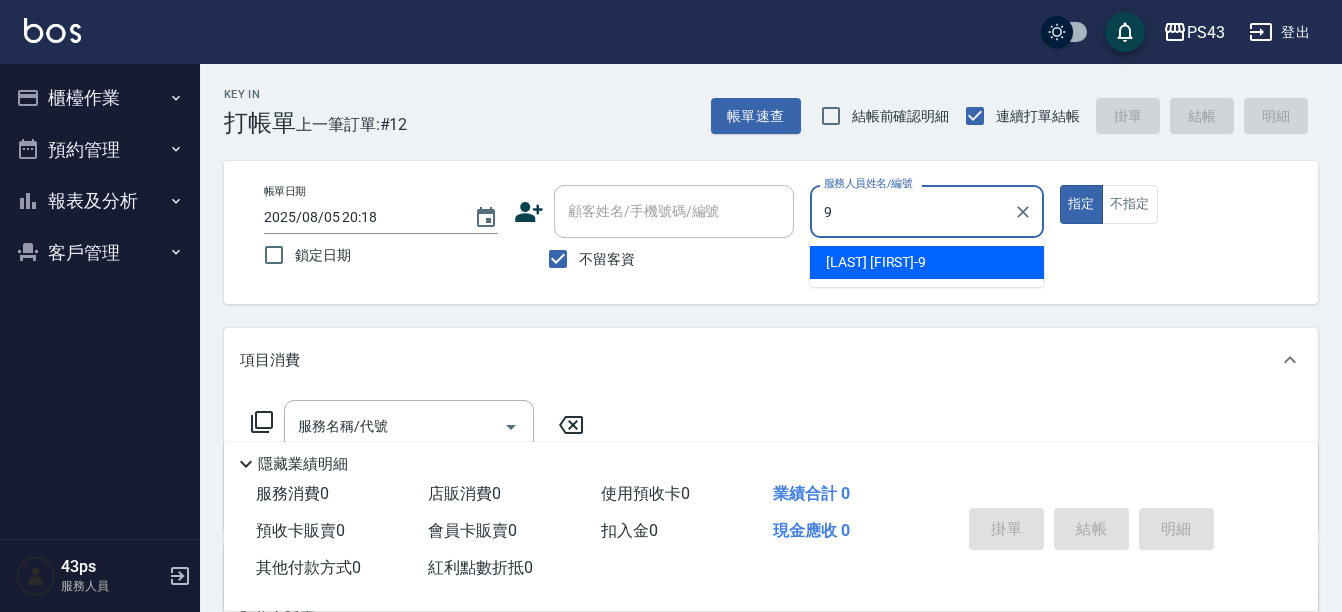 type on "[LAST][FIRST]-[NUMBER]" 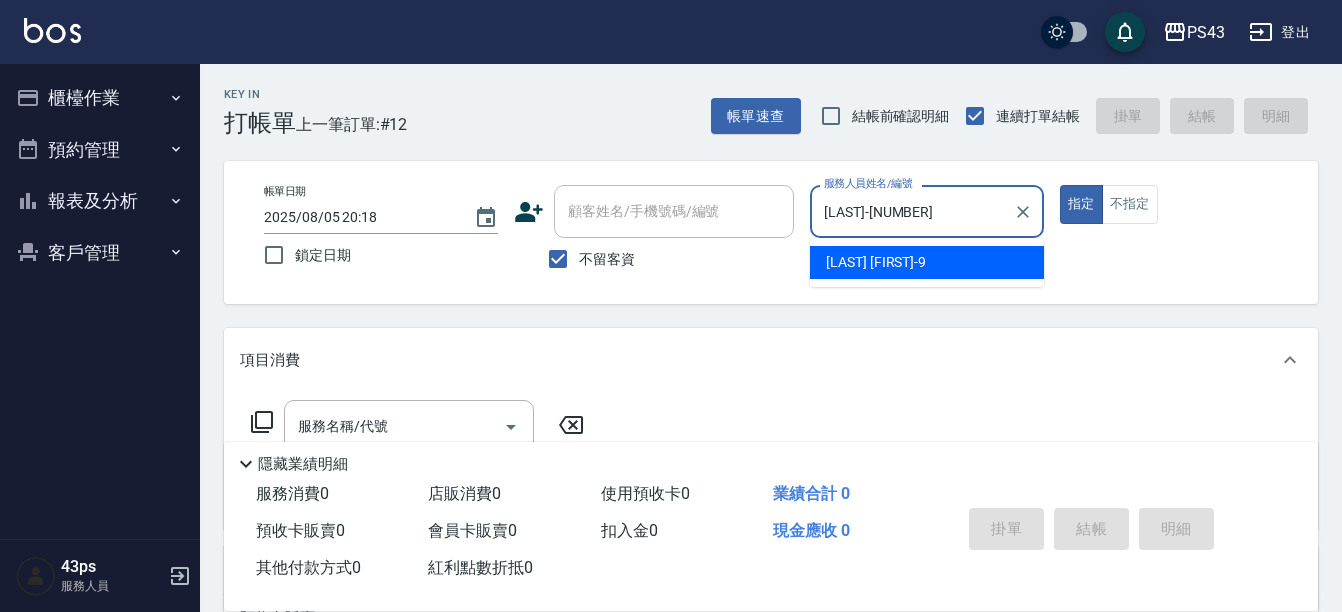 type on "true" 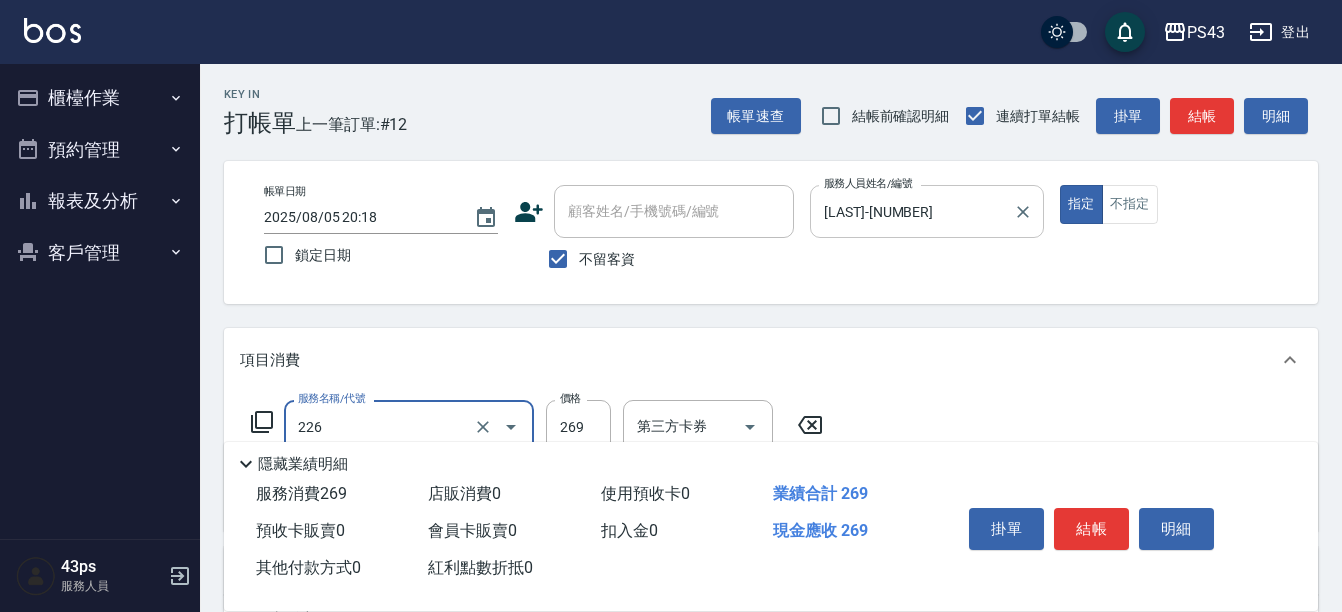 type on "洗剪269(226)" 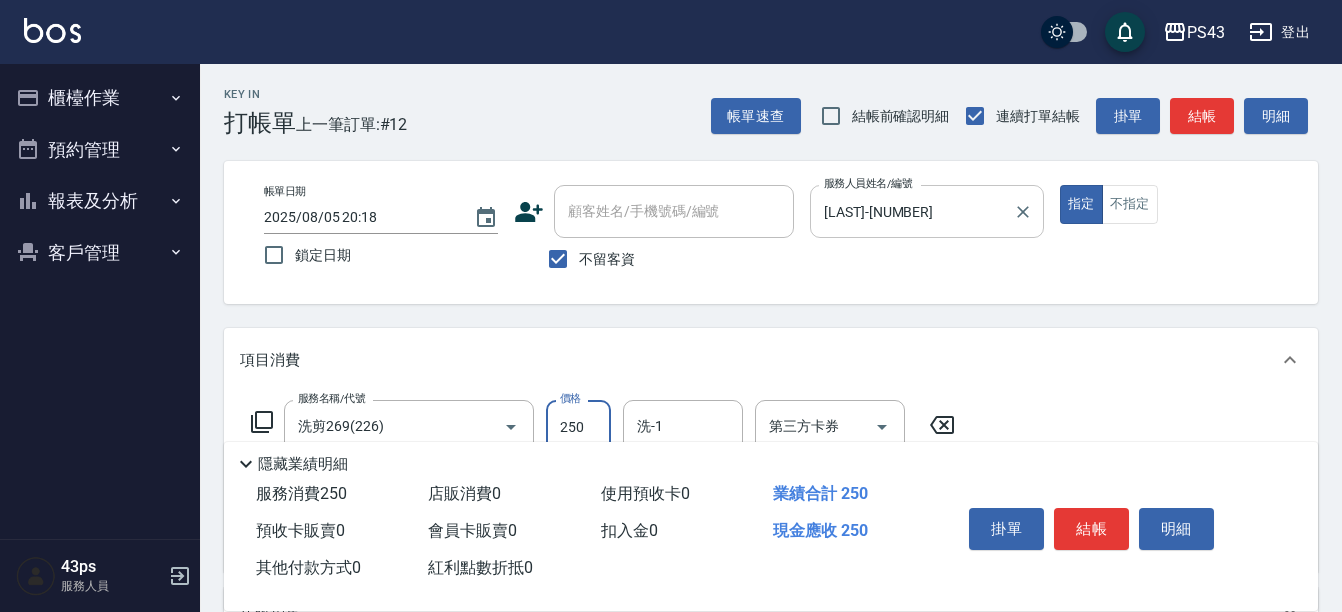 type on "250" 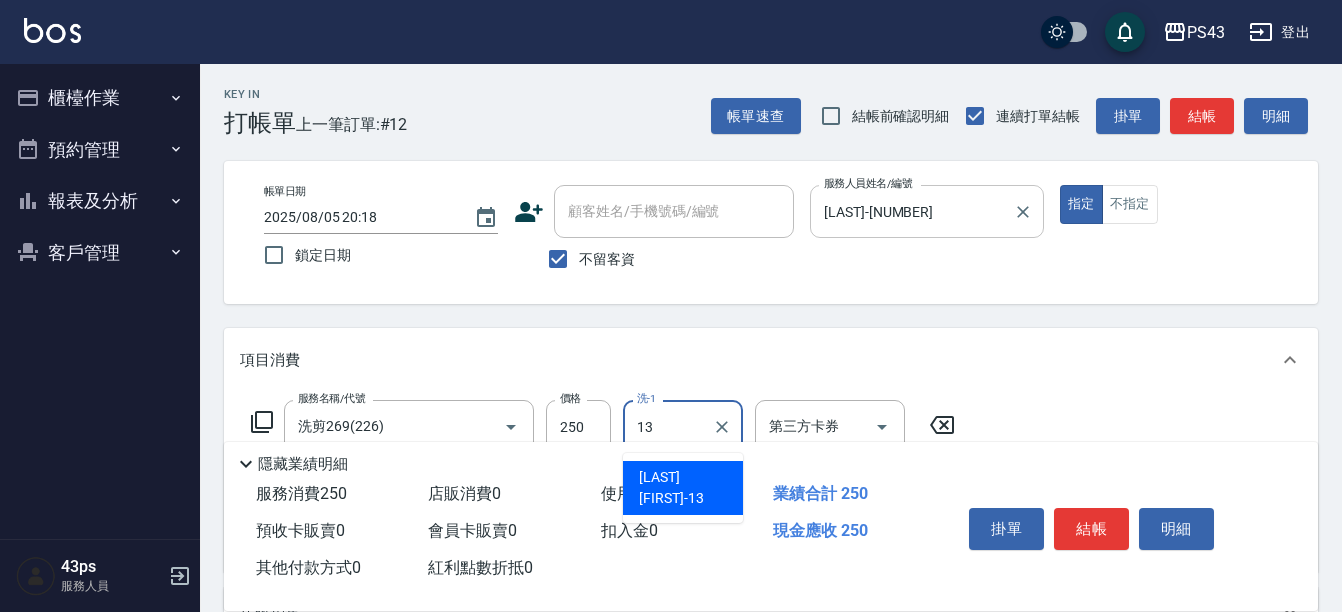 type on "[LAST][FIRST]-[NUMBER]" 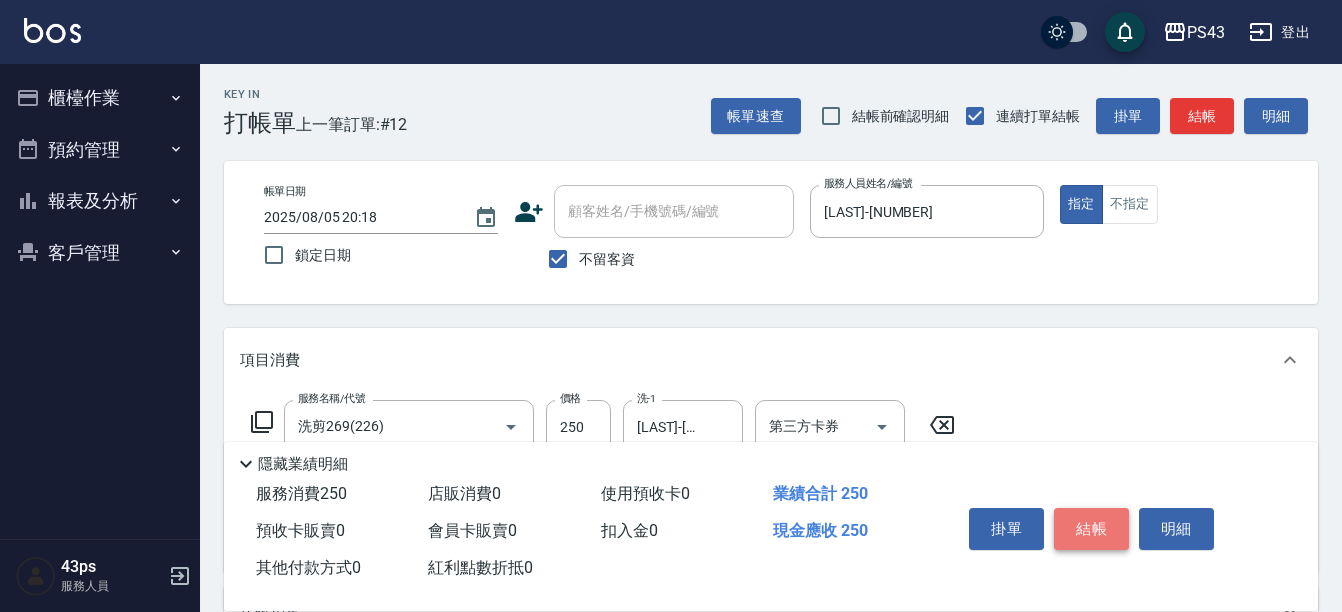 click on "結帳" at bounding box center [1091, 529] 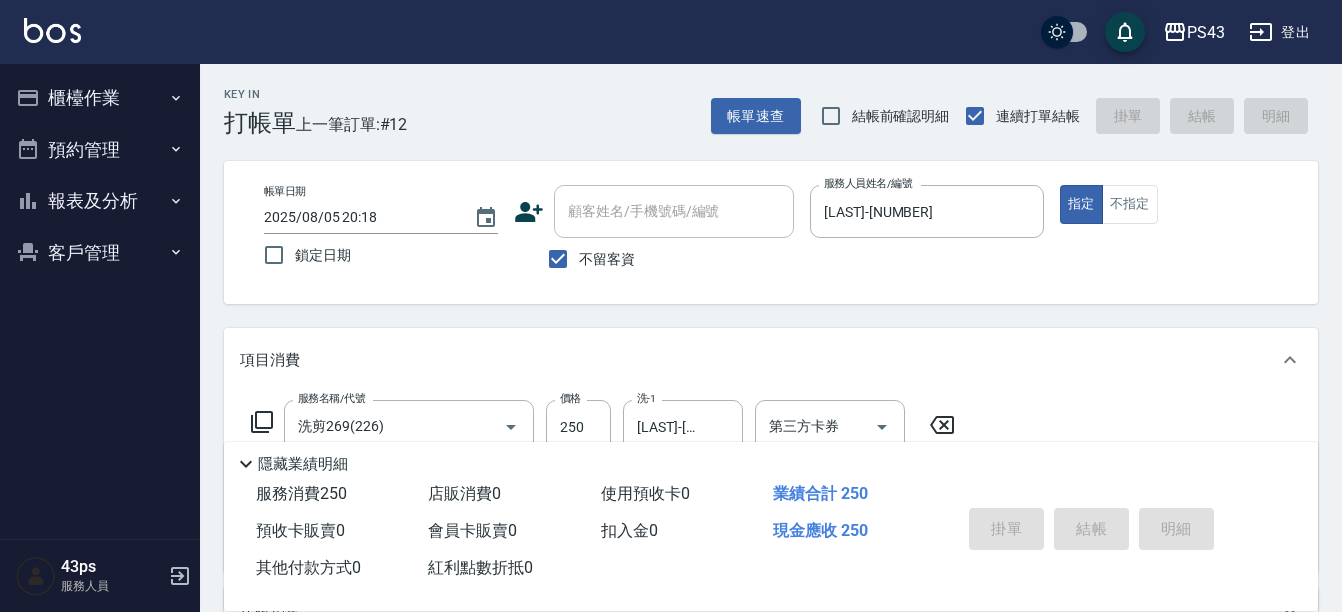 type on "2025/08/05 20:48" 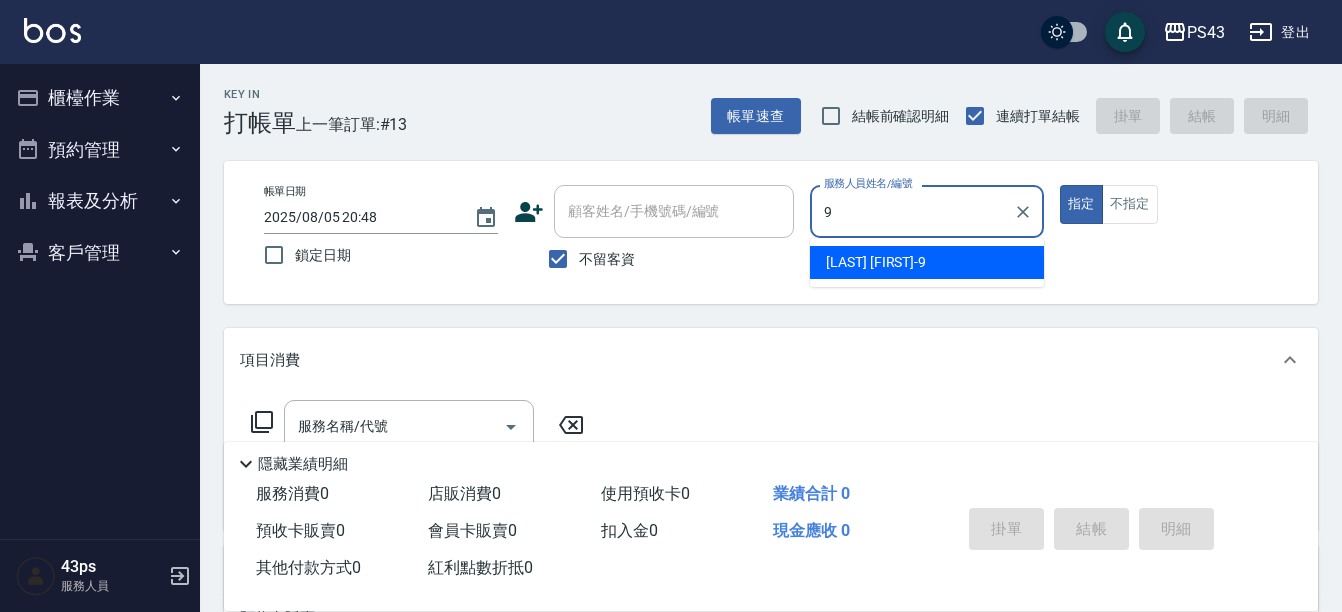 type on "[LAST][FIRST]-[NUMBER]" 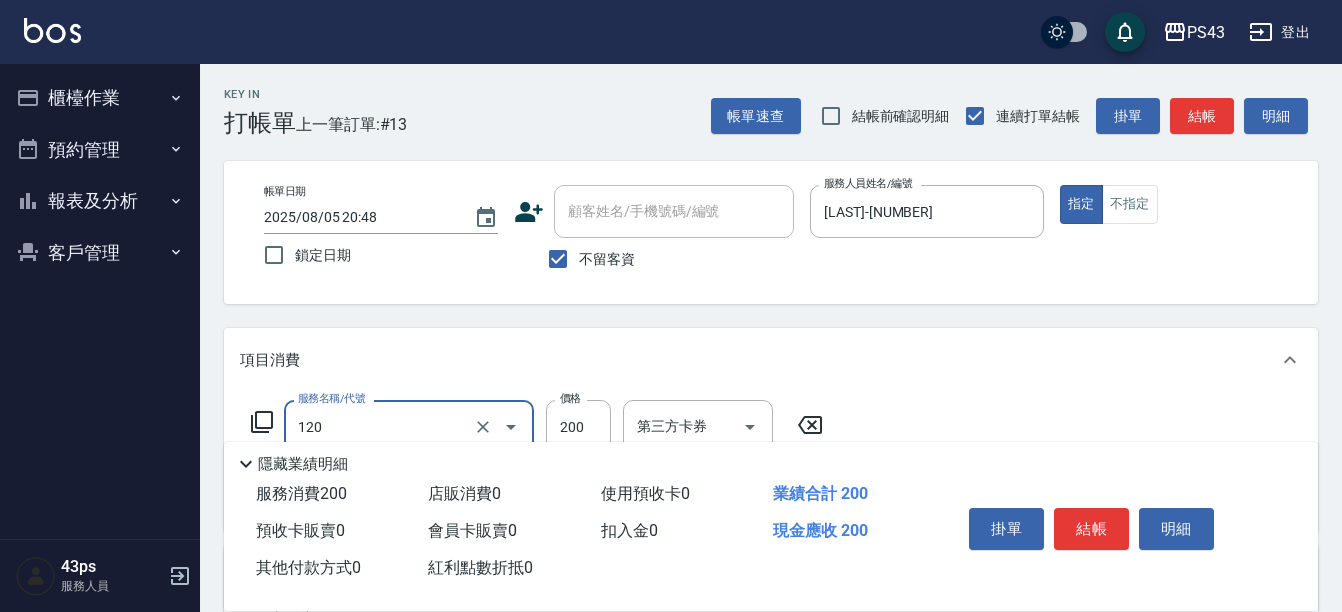 type on "New洗200(120)" 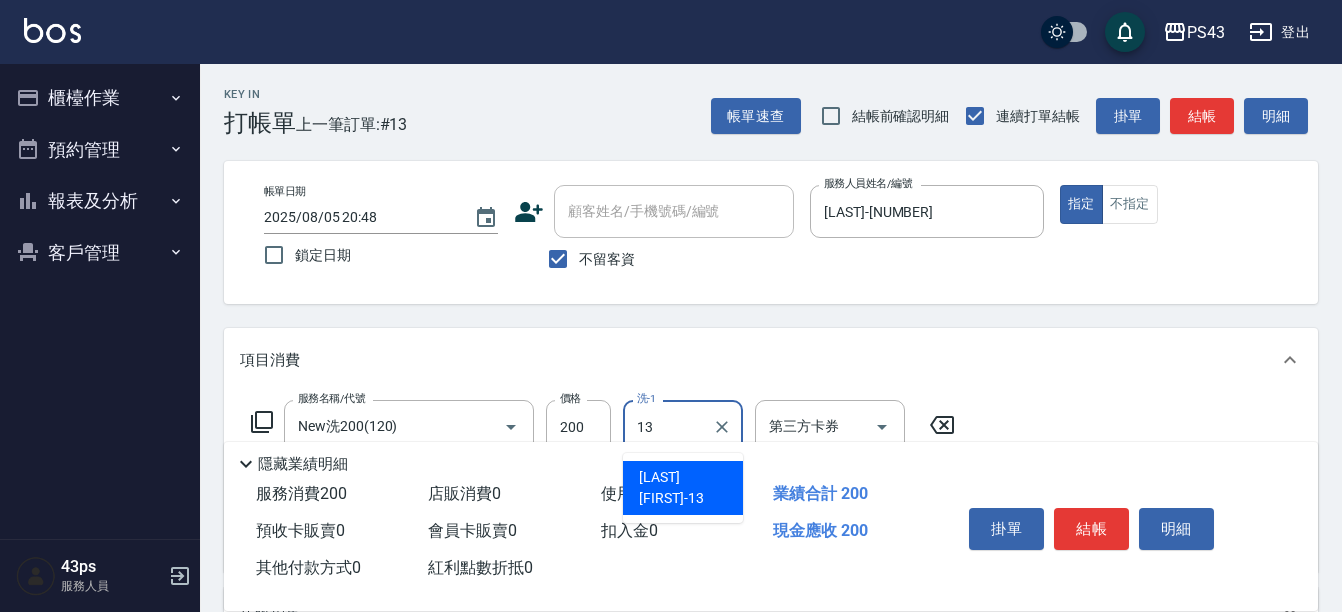 type on "[LAST][FIRST]-[NUMBER]" 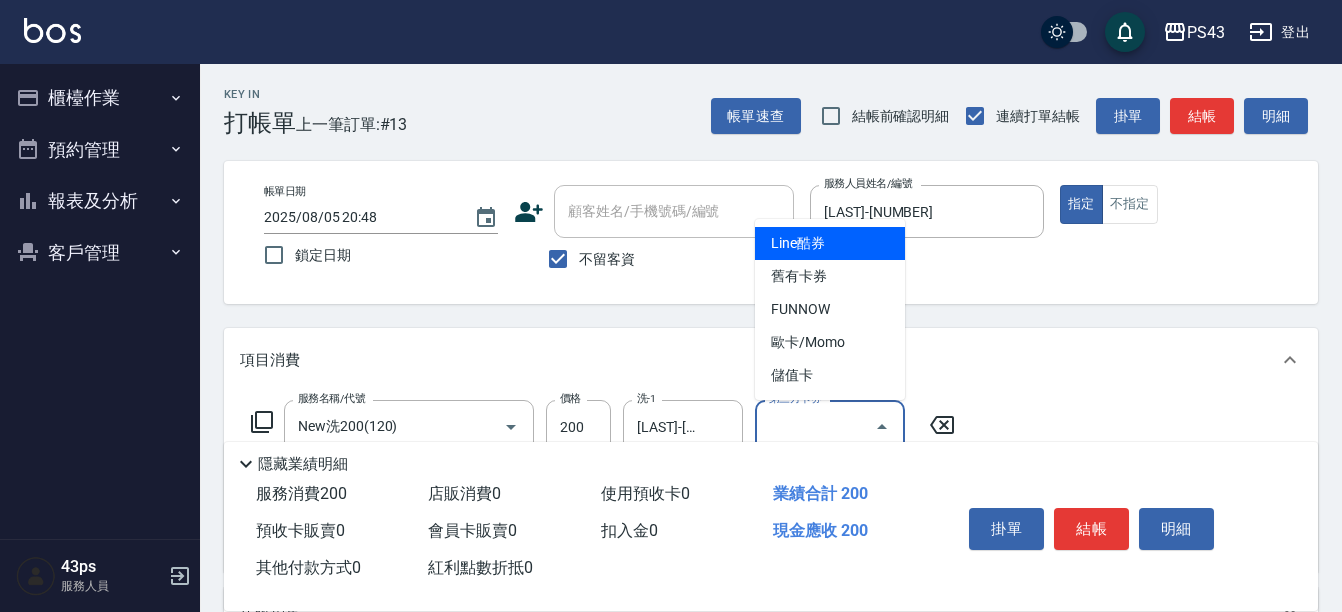 click on "第三方卡券" at bounding box center [815, 426] 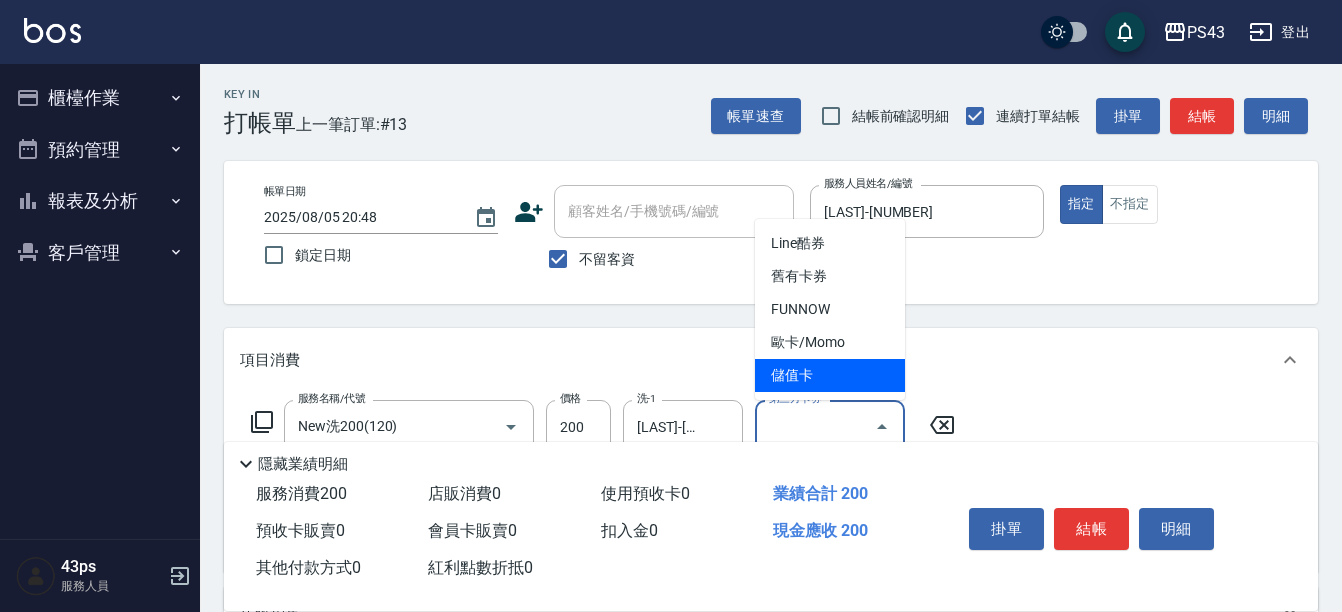 click on "儲值卡" at bounding box center [830, 375] 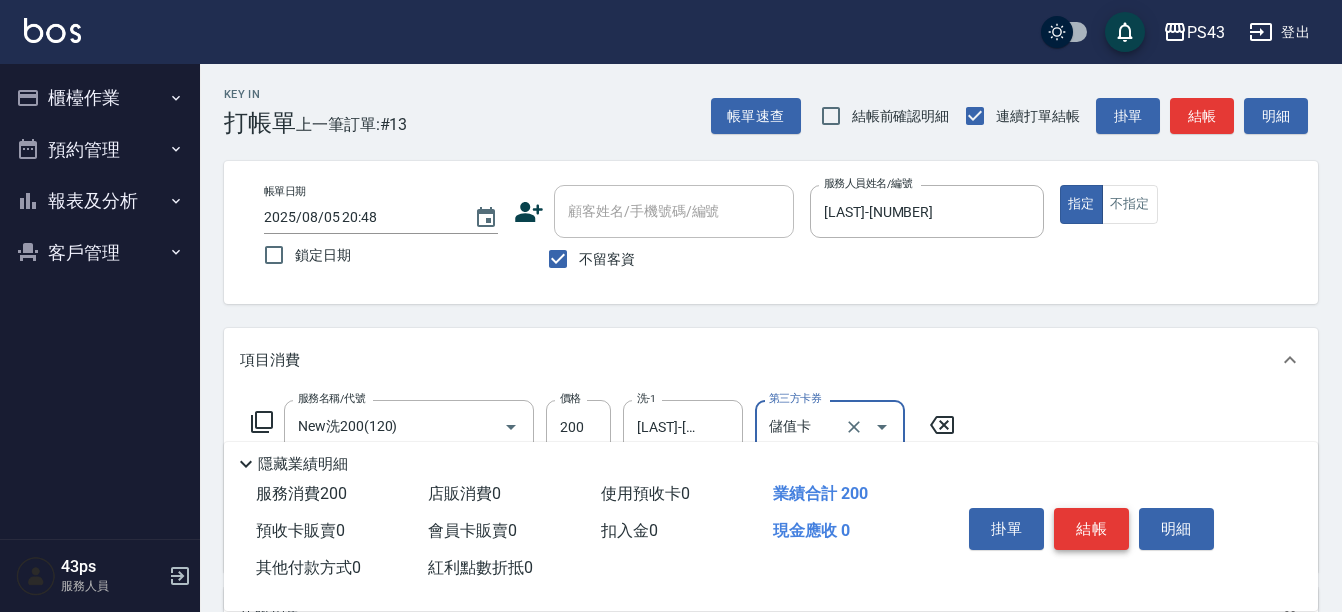 click on "結帳" at bounding box center (1091, 529) 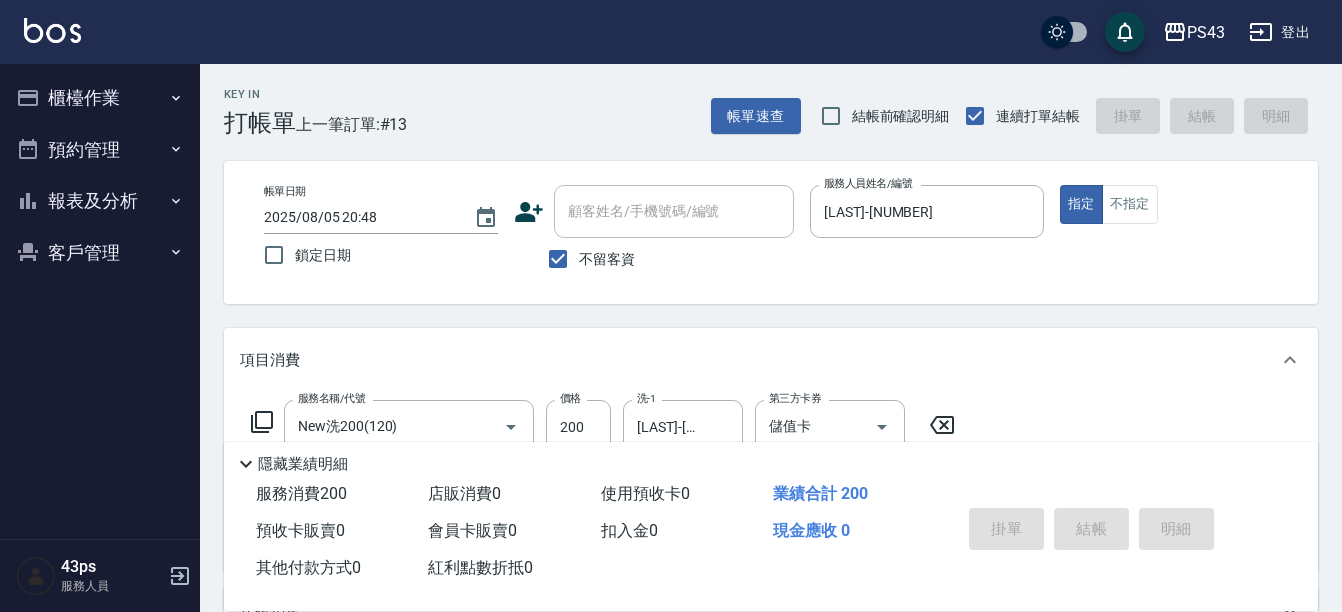 type 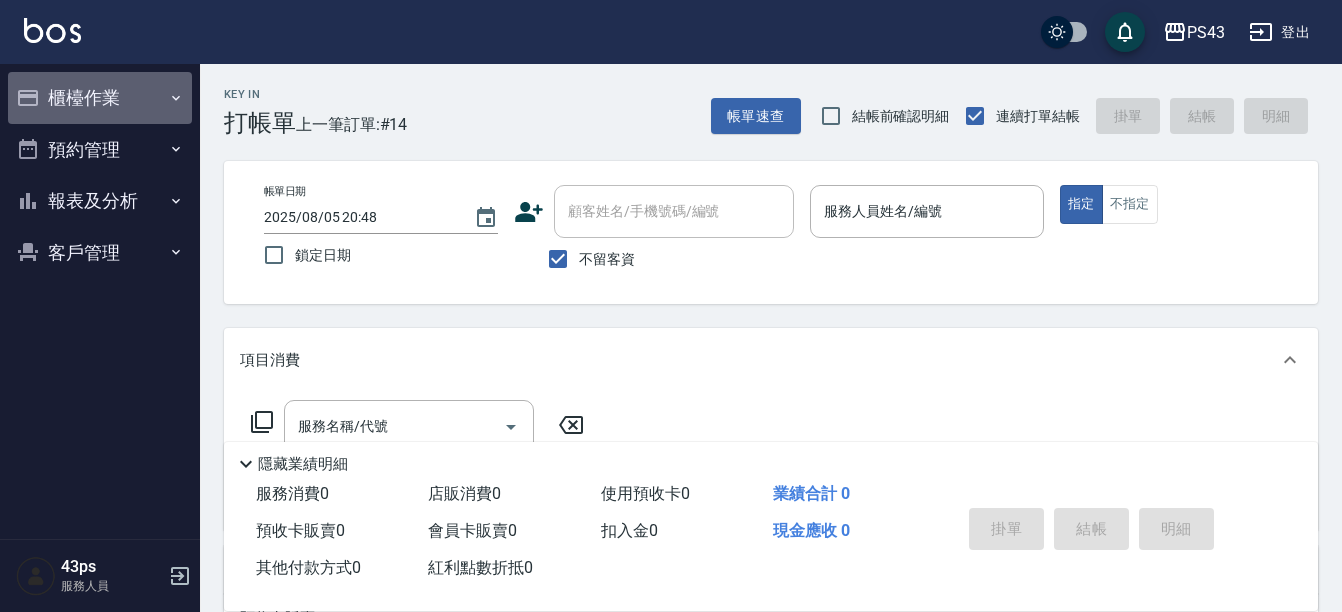 click on "櫃檯作業" at bounding box center (100, 98) 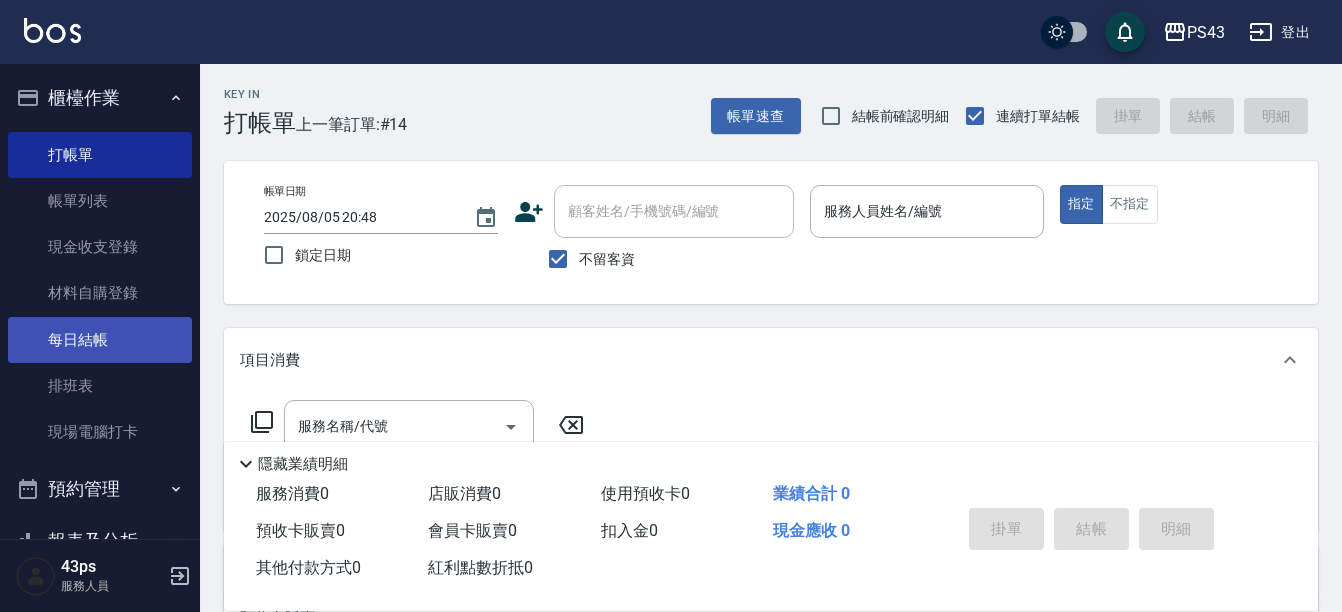 click on "每日結帳" at bounding box center (100, 340) 